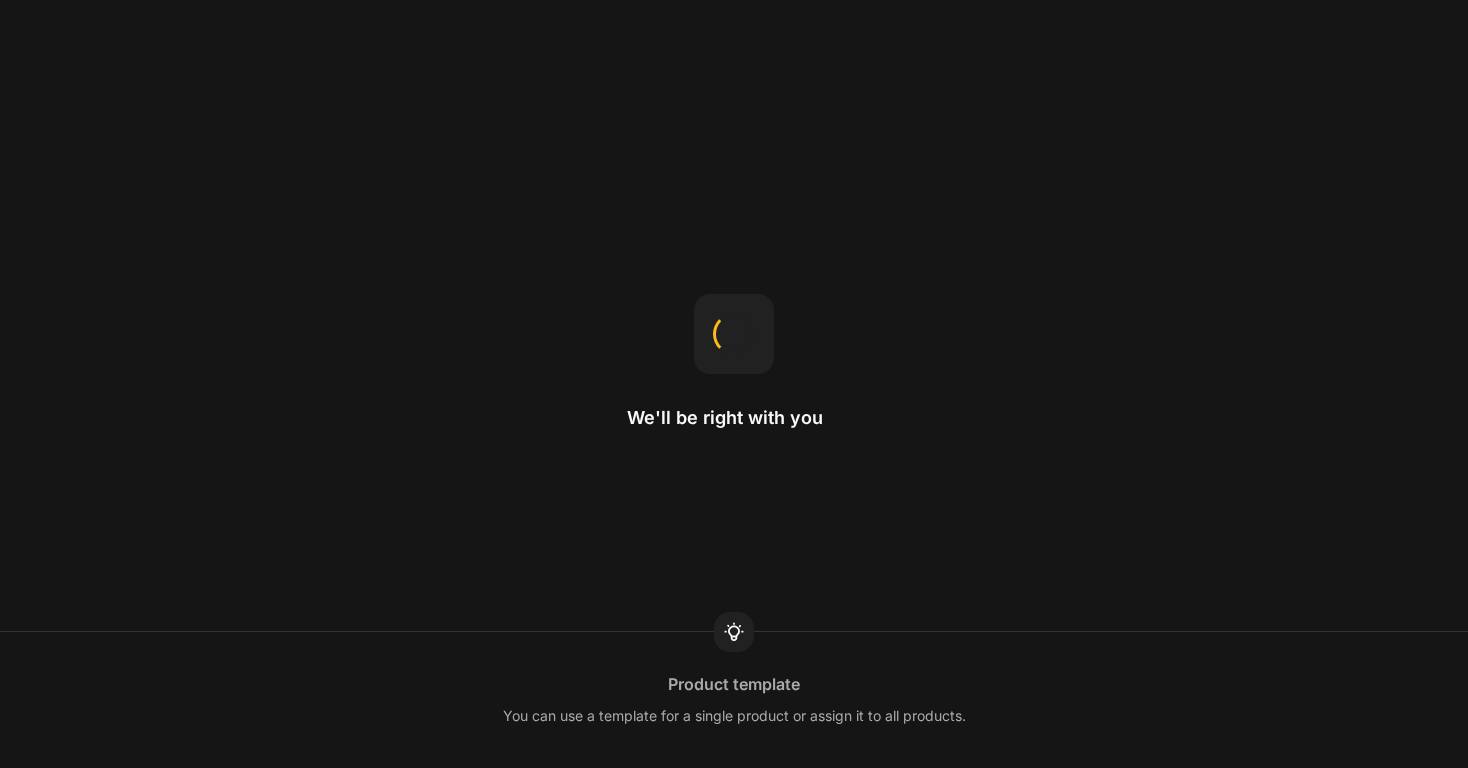 scroll, scrollTop: 0, scrollLeft: 0, axis: both 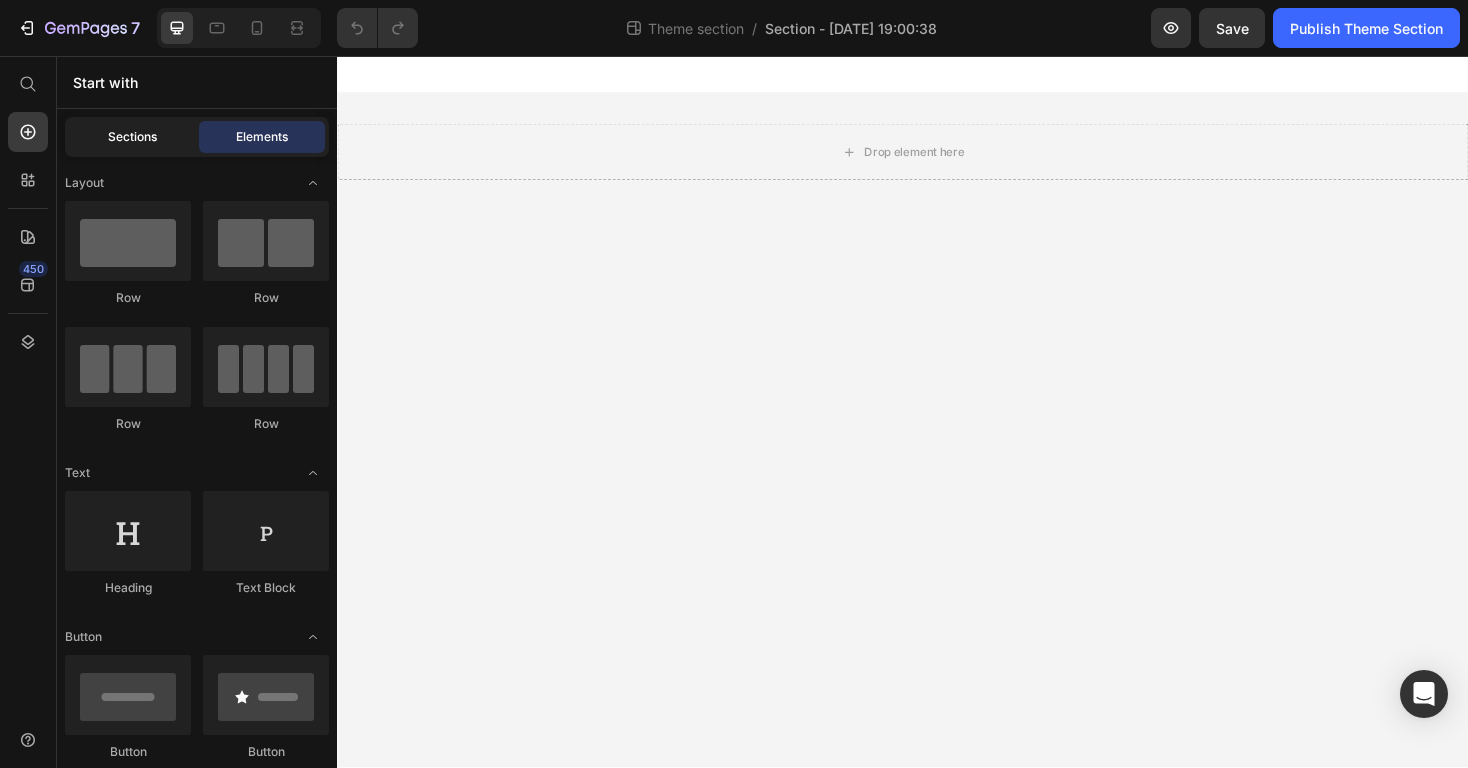 click on "Sections" at bounding box center (132, 137) 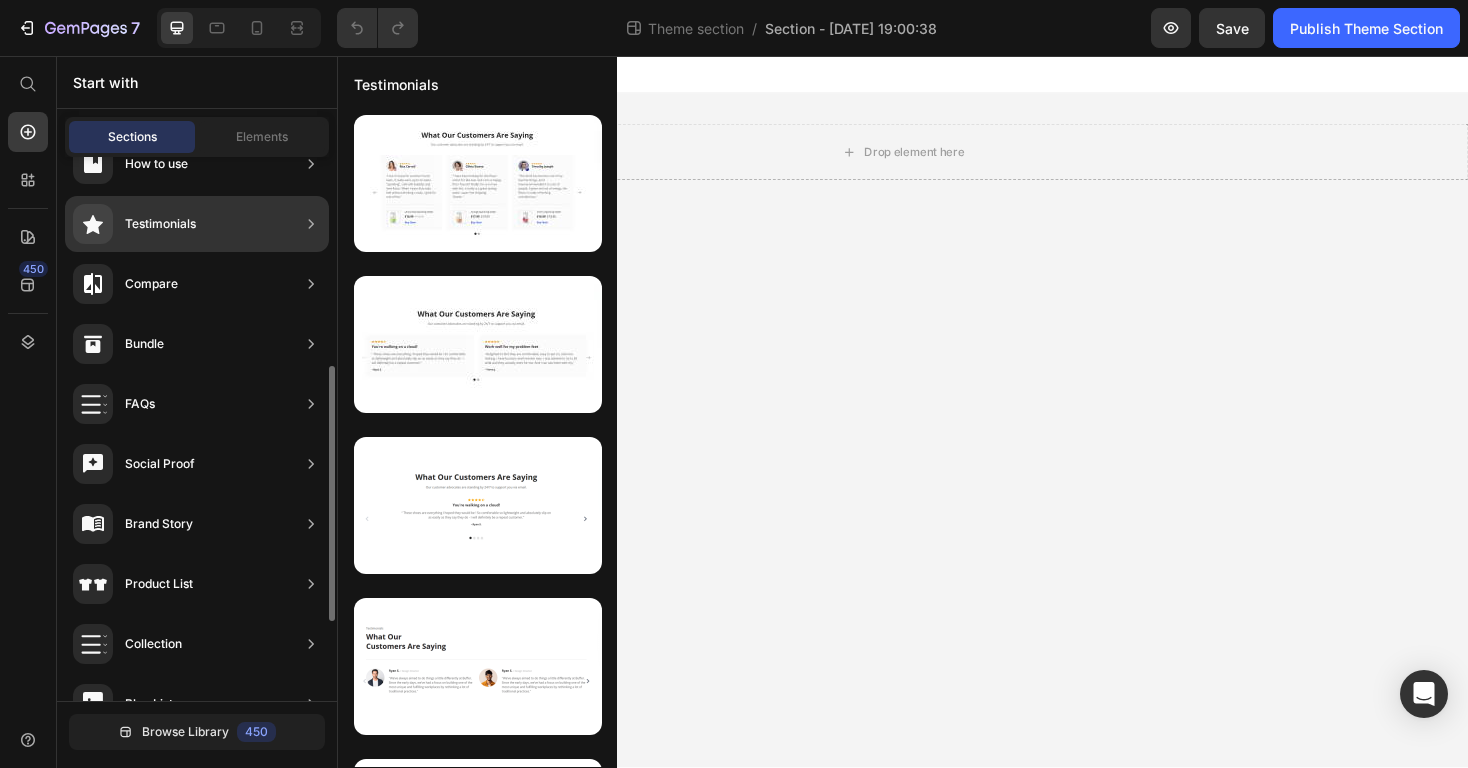 scroll, scrollTop: 414, scrollLeft: 0, axis: vertical 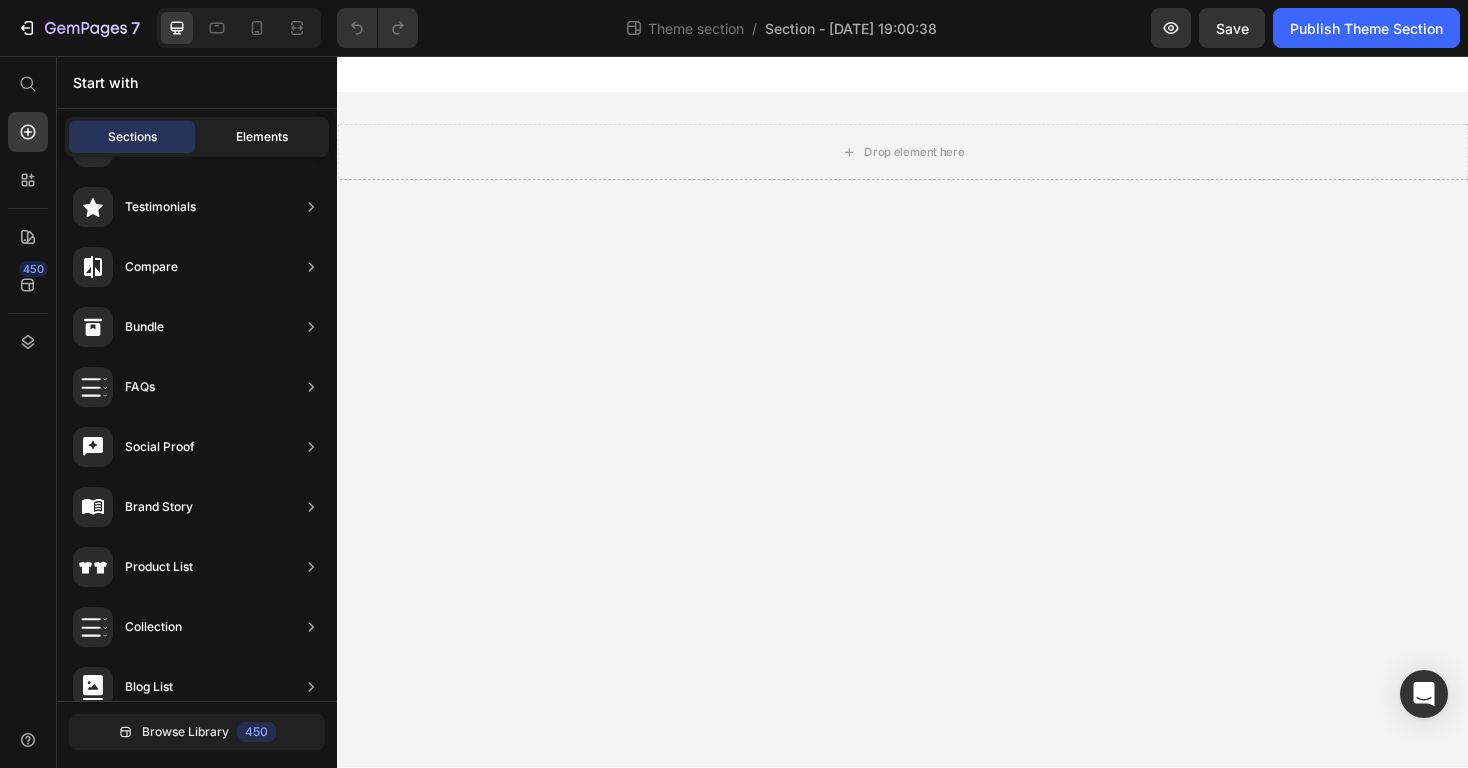 click on "Elements" at bounding box center (262, 137) 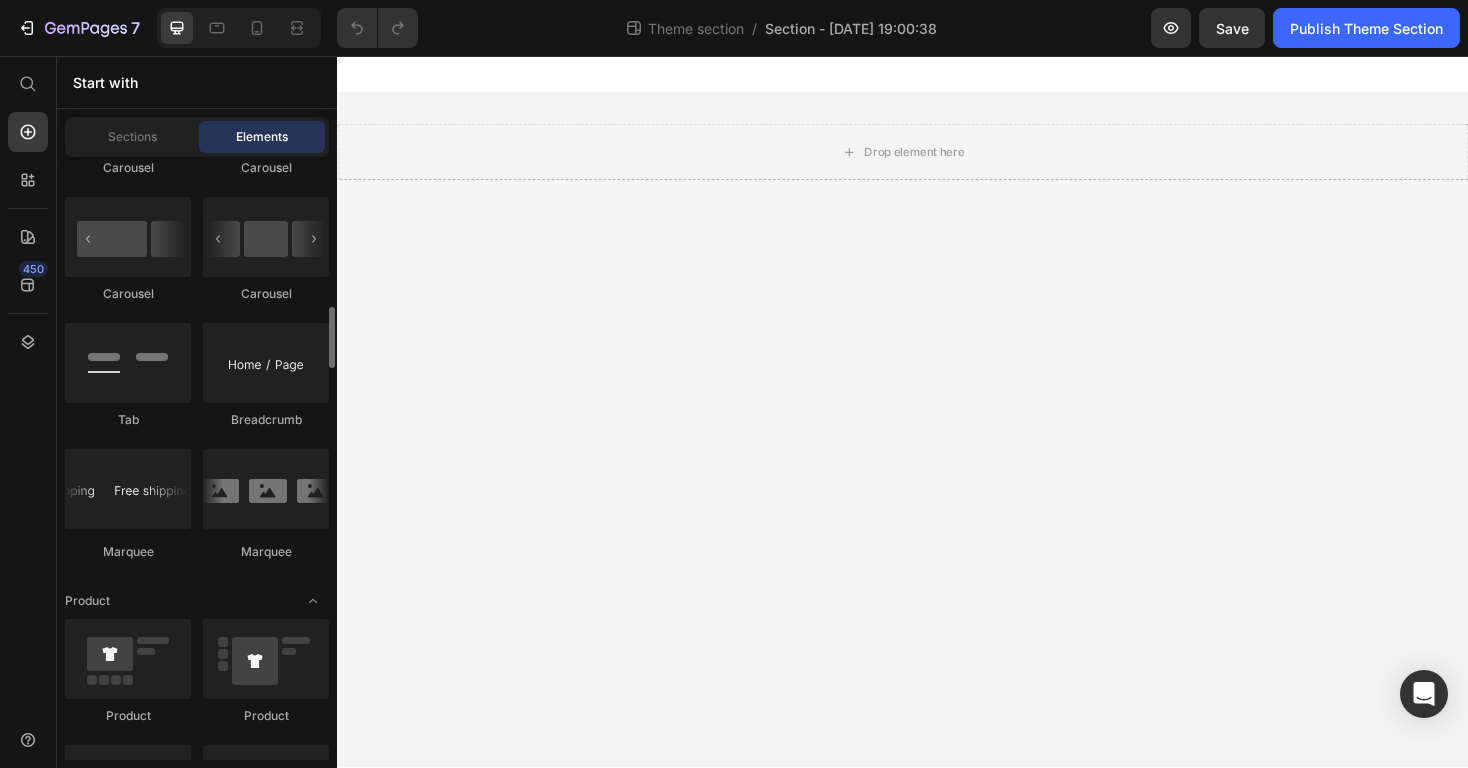 scroll, scrollTop: 2130, scrollLeft: 0, axis: vertical 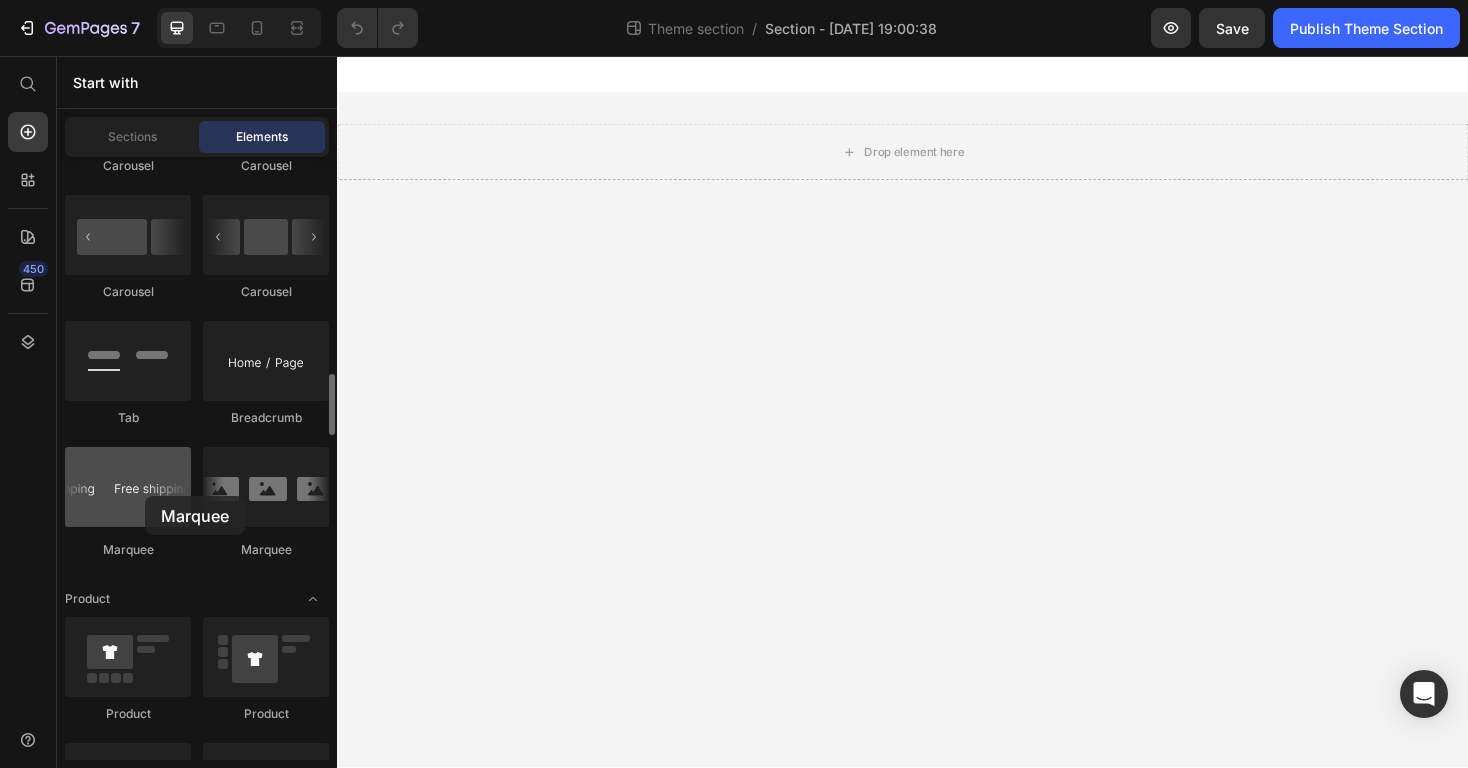 click at bounding box center (128, 487) 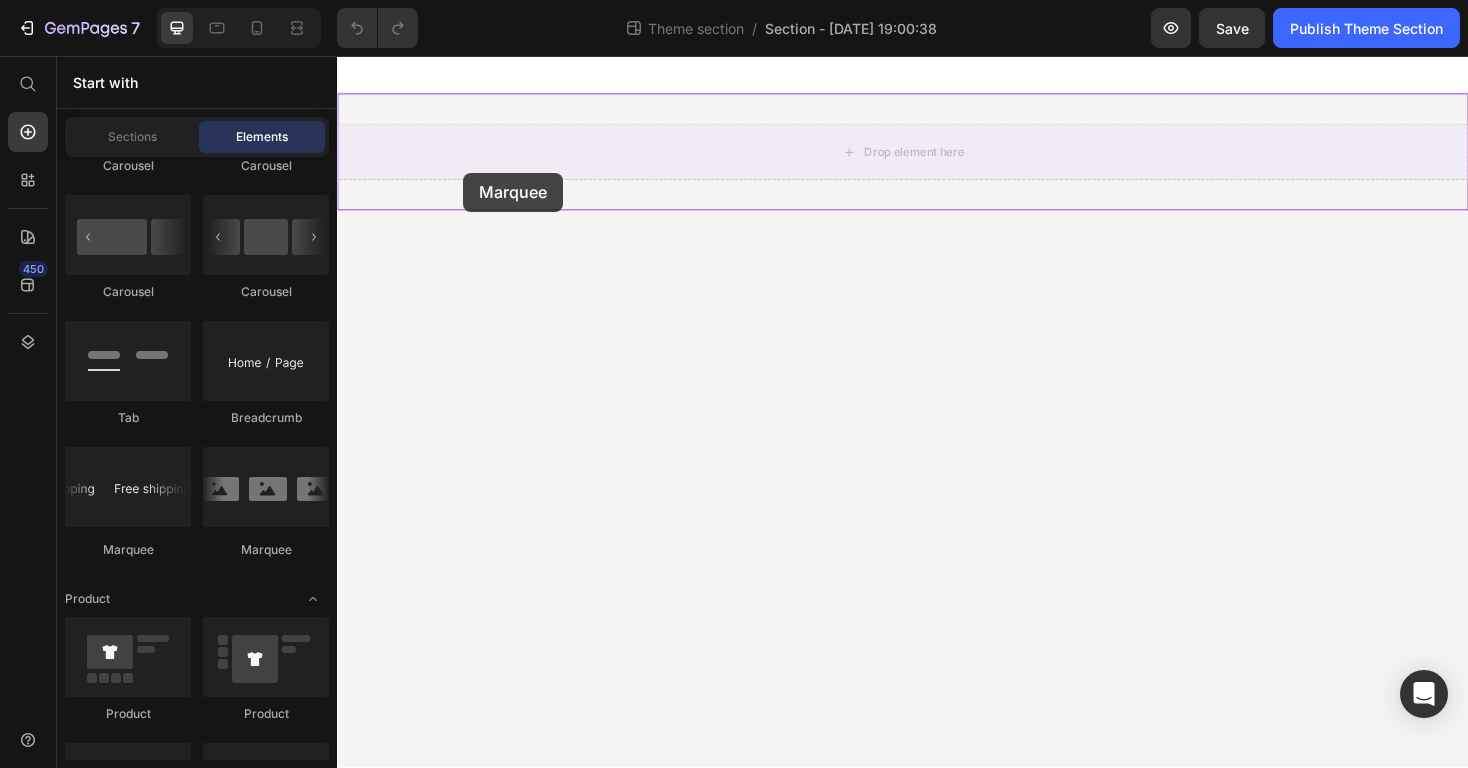 drag, startPoint x: 482, startPoint y: 552, endPoint x: 473, endPoint y: 172, distance: 380.10657 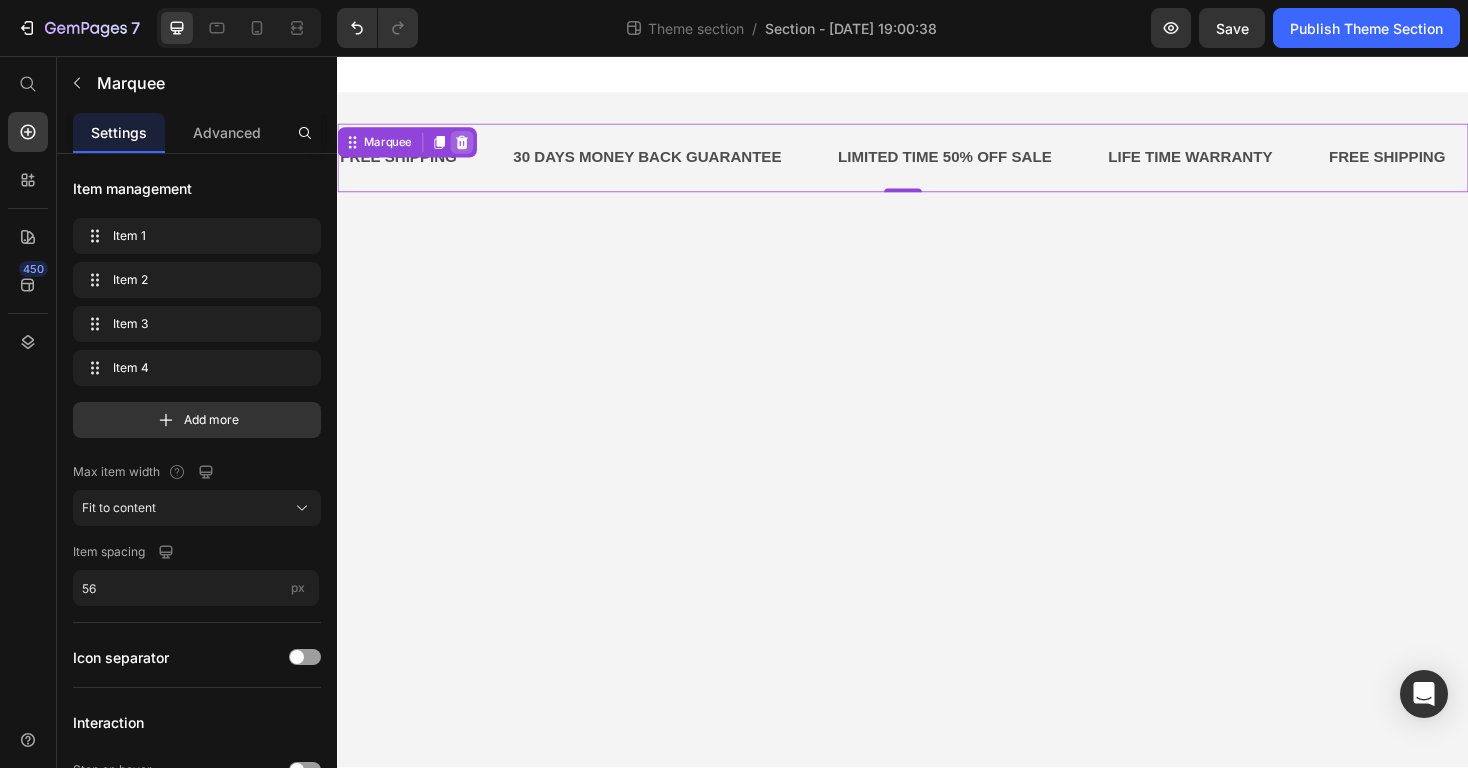 click 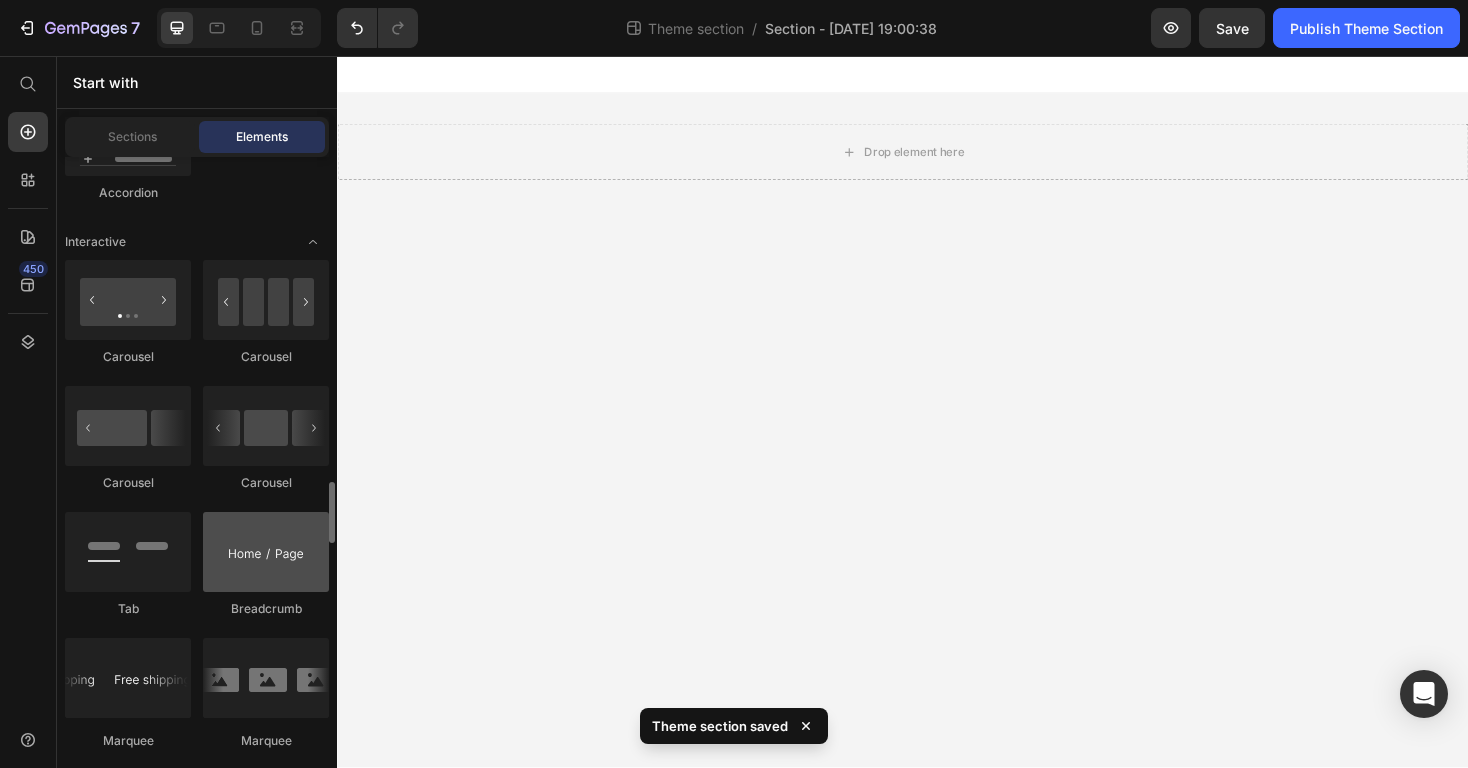 scroll, scrollTop: 1926, scrollLeft: 0, axis: vertical 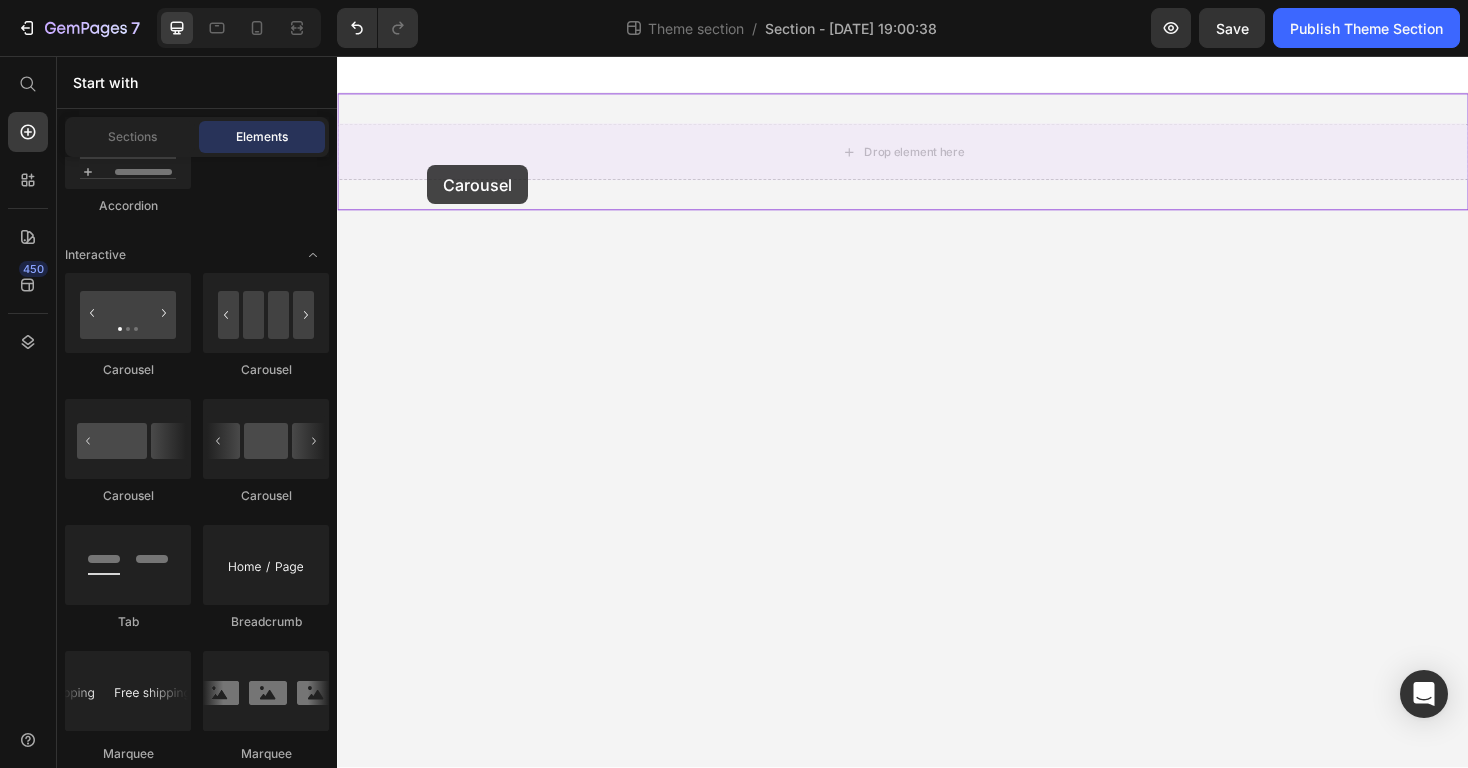drag, startPoint x: 601, startPoint y: 399, endPoint x: 434, endPoint y: 168, distance: 285.04385 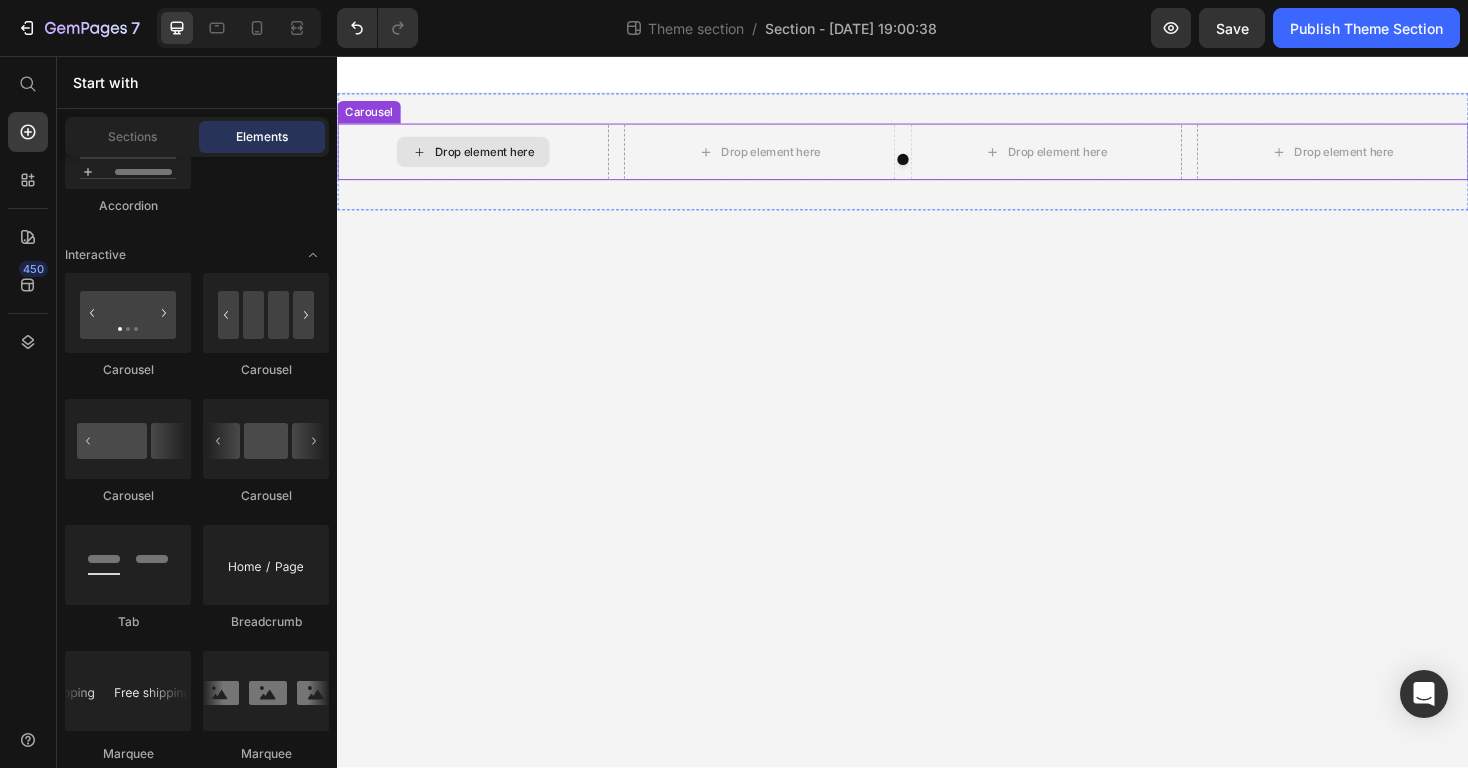 click on "Drop element here" at bounding box center (493, 158) 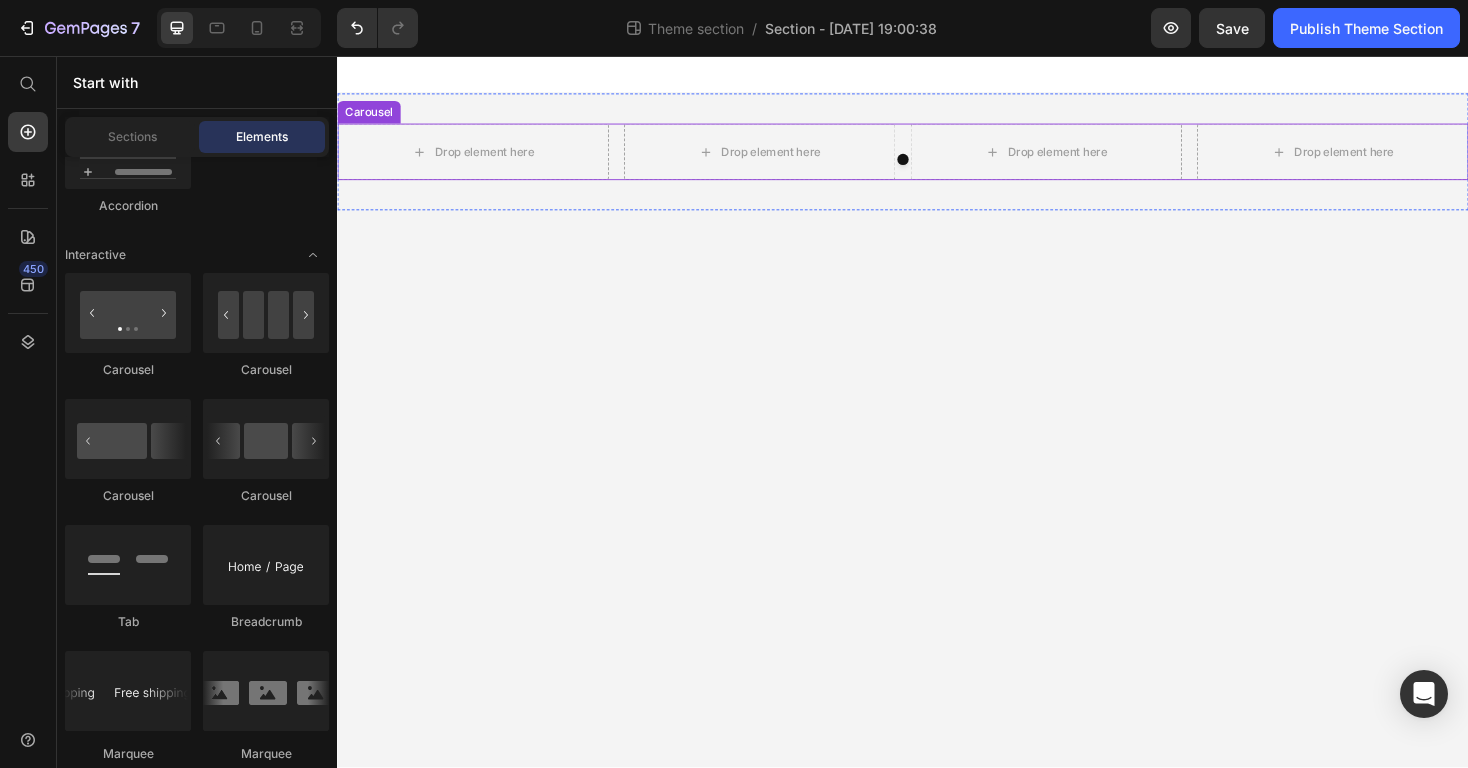 click on "Drop element here" at bounding box center (493, 158) 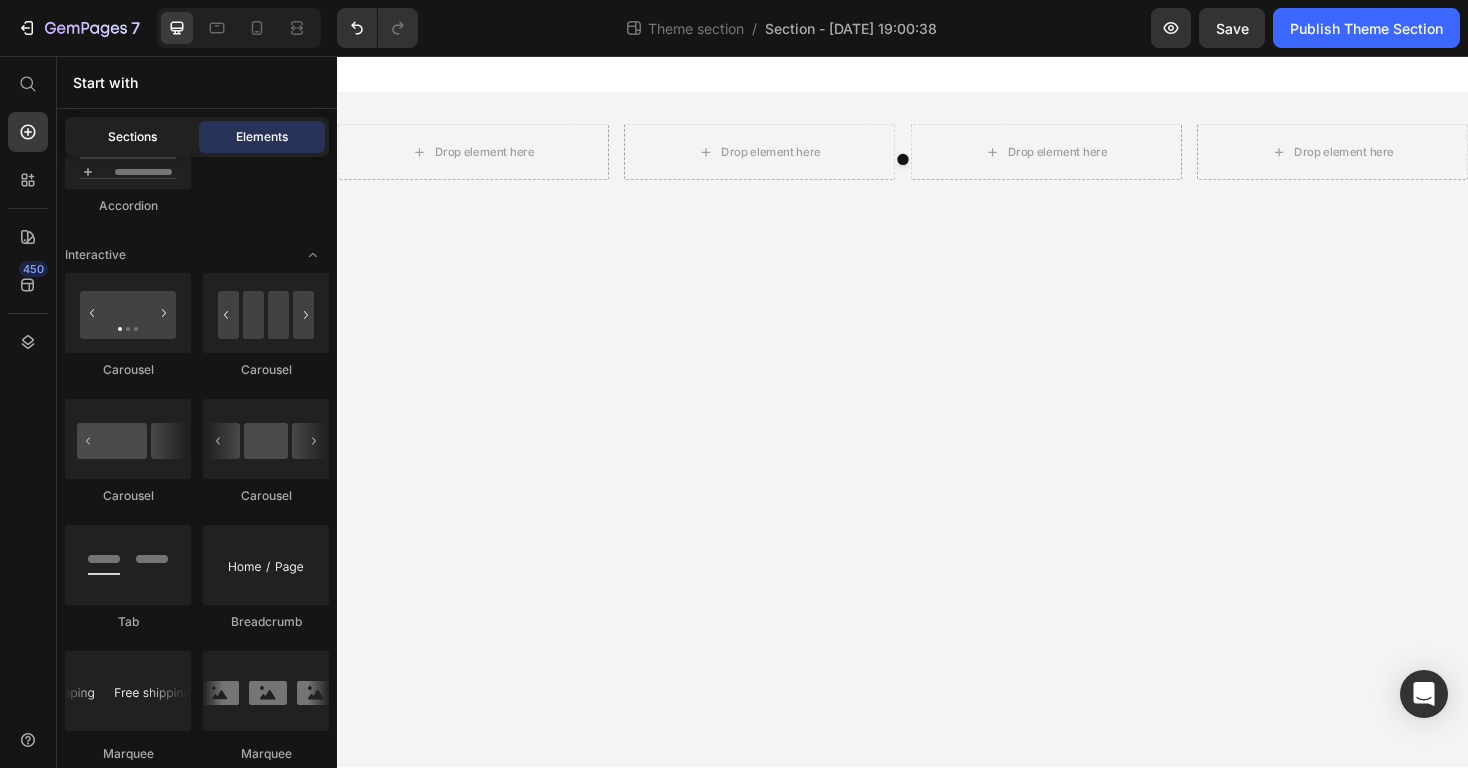 click on "Sections" at bounding box center [132, 137] 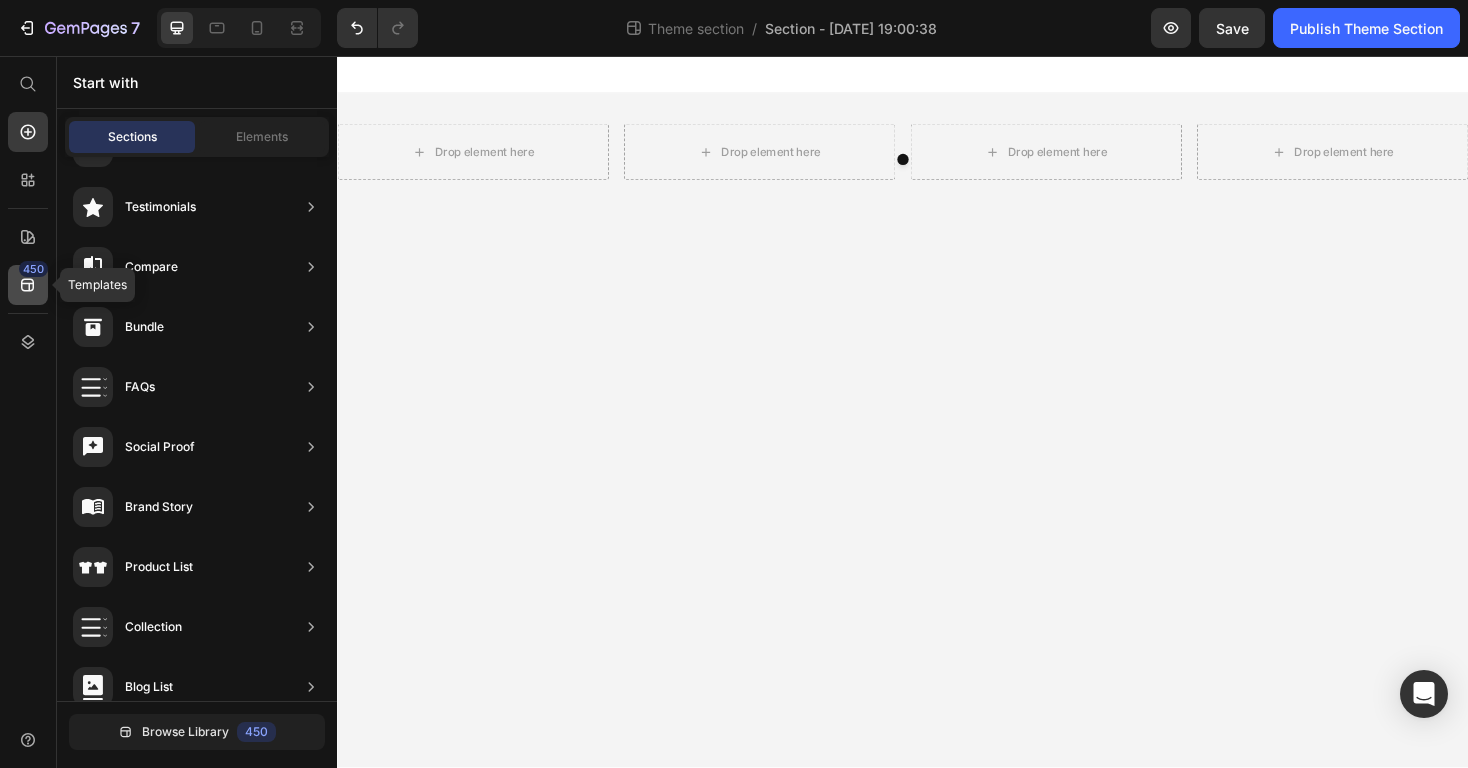 click on "450" 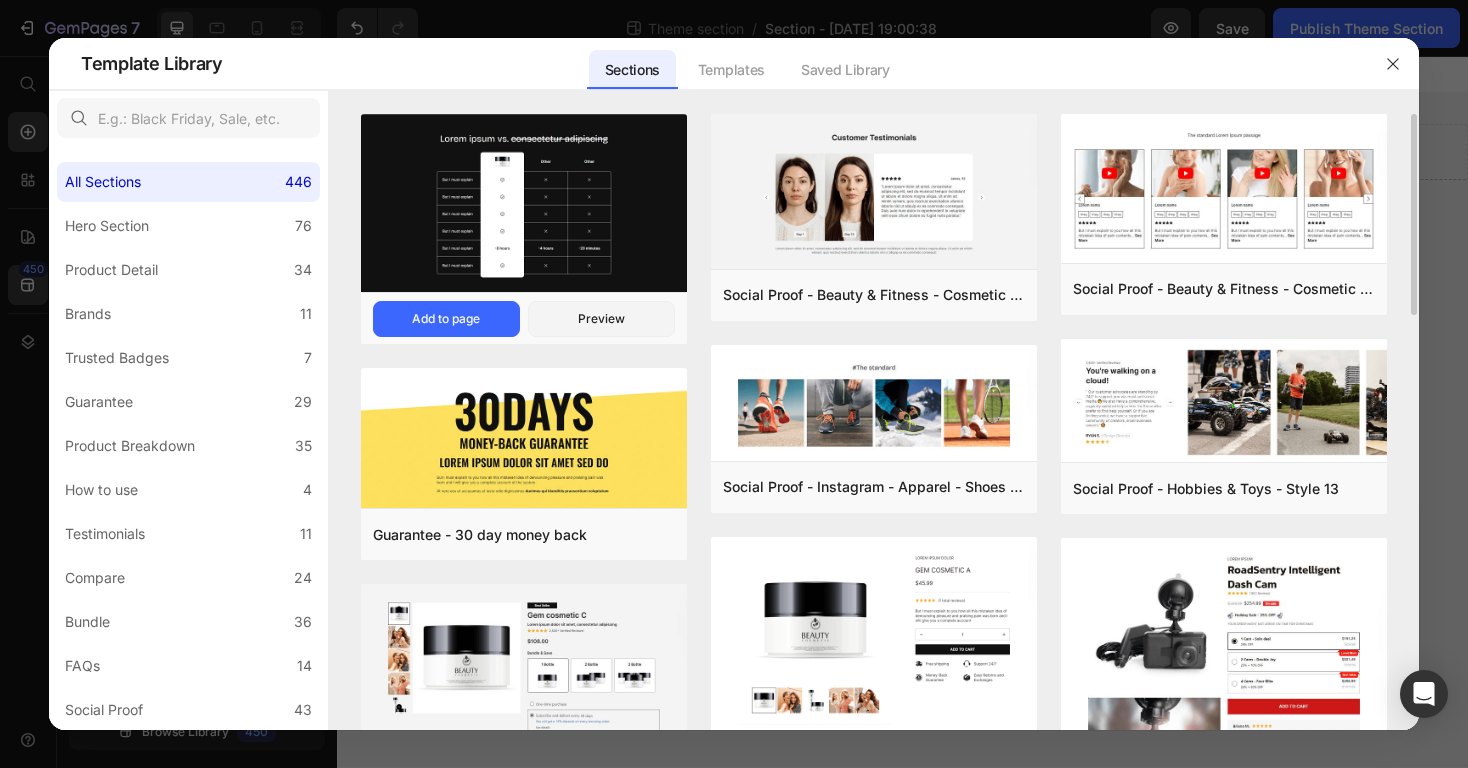 click at bounding box center (524, 206) 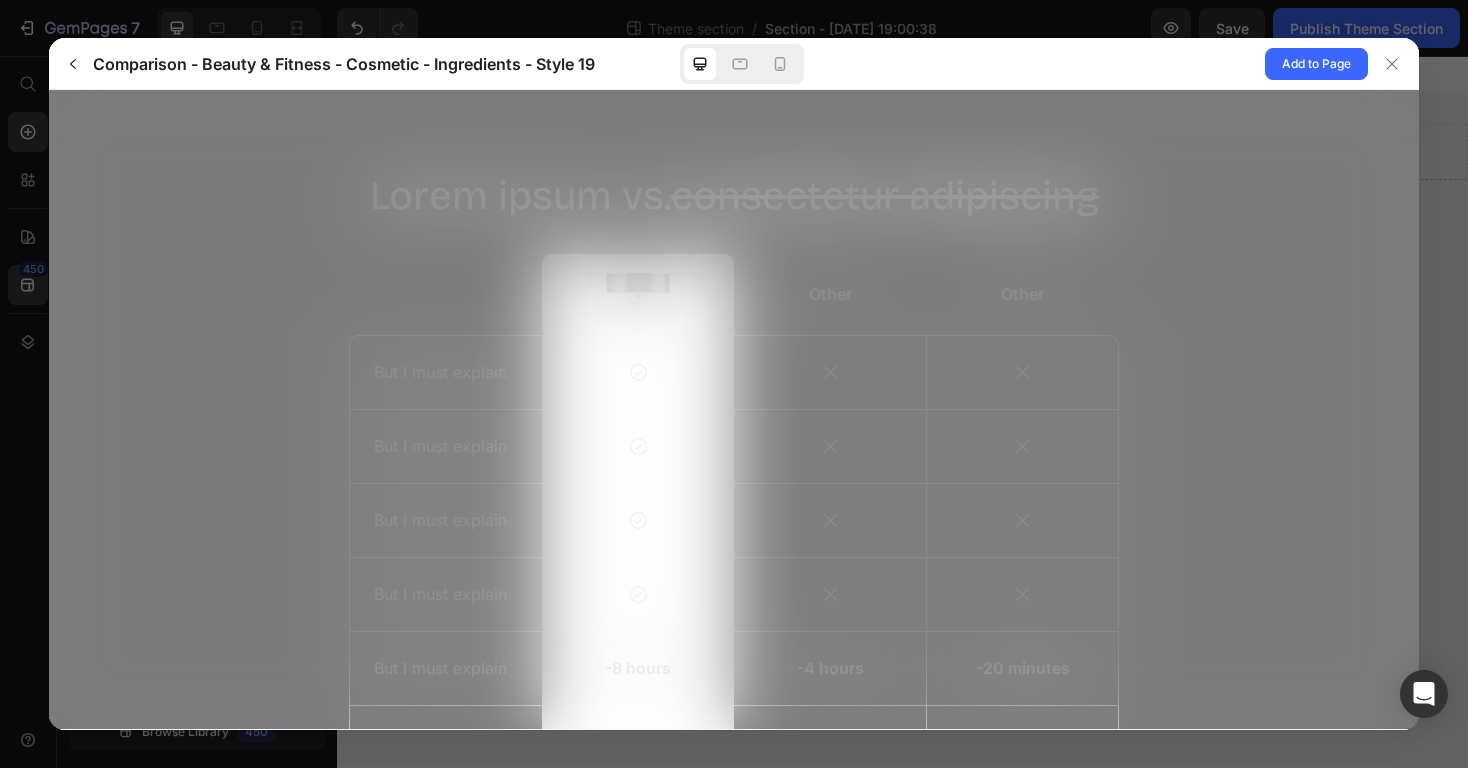 scroll, scrollTop: 0, scrollLeft: 0, axis: both 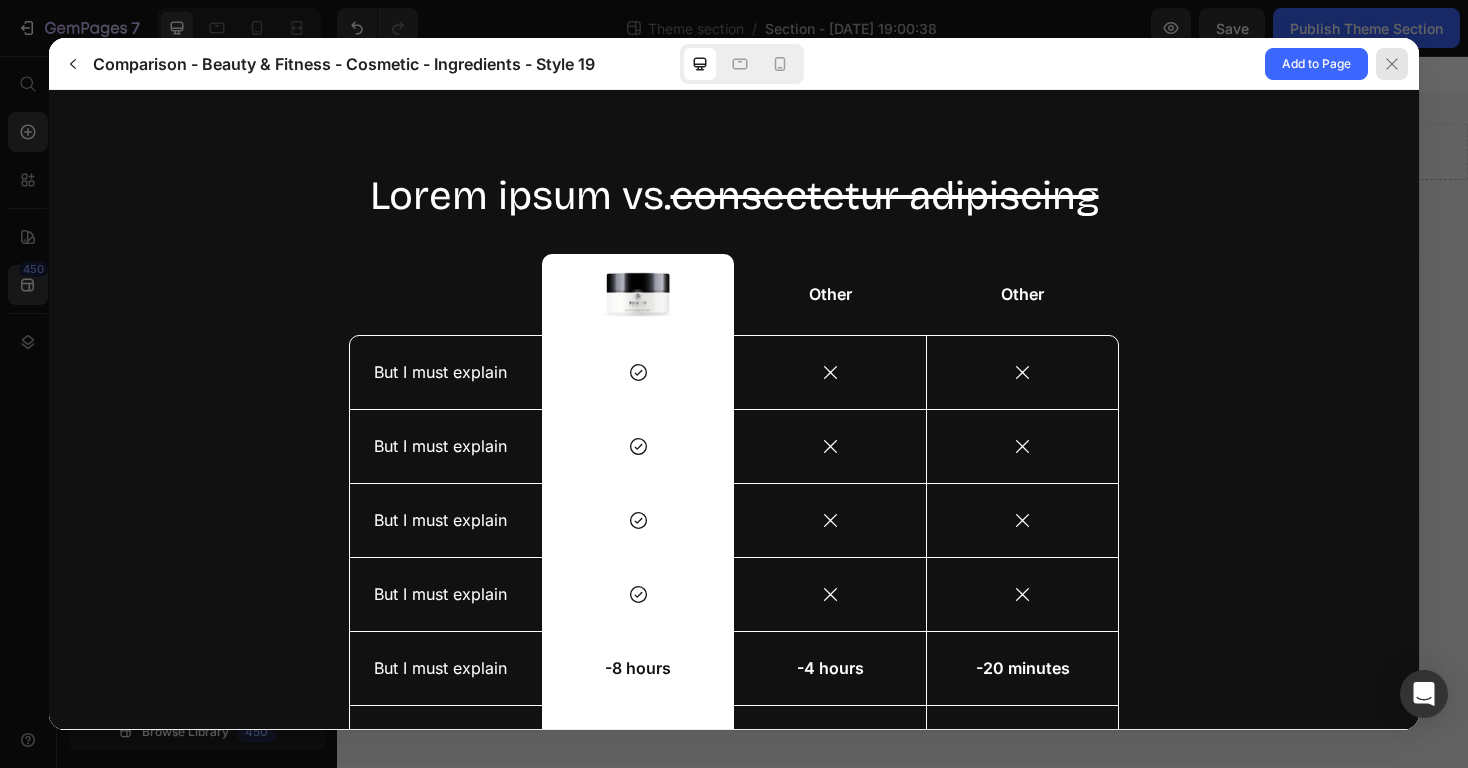 click 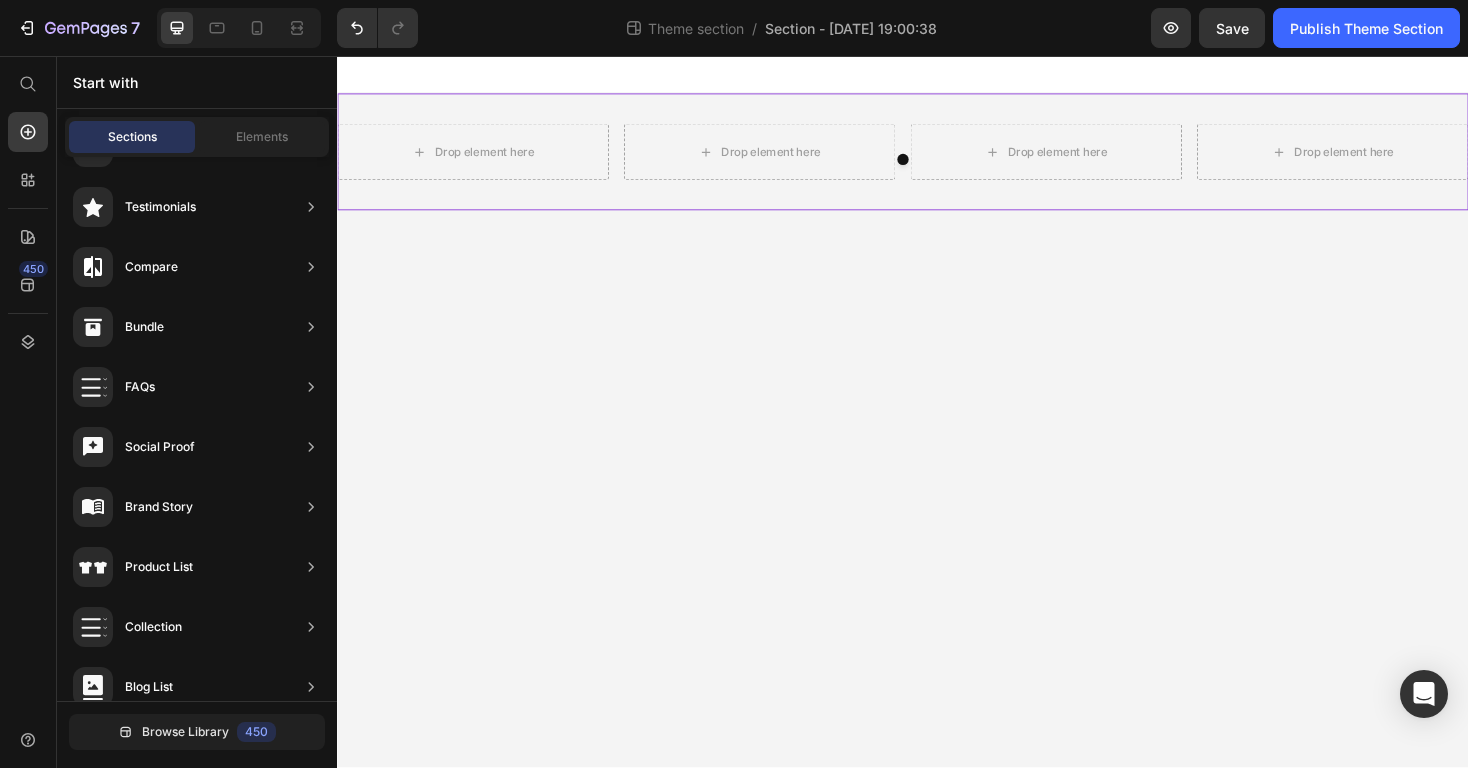 click on "Drop element here
Drop element here
Drop element here
Drop element here
[GEOGRAPHIC_DATA]" at bounding box center (937, 158) 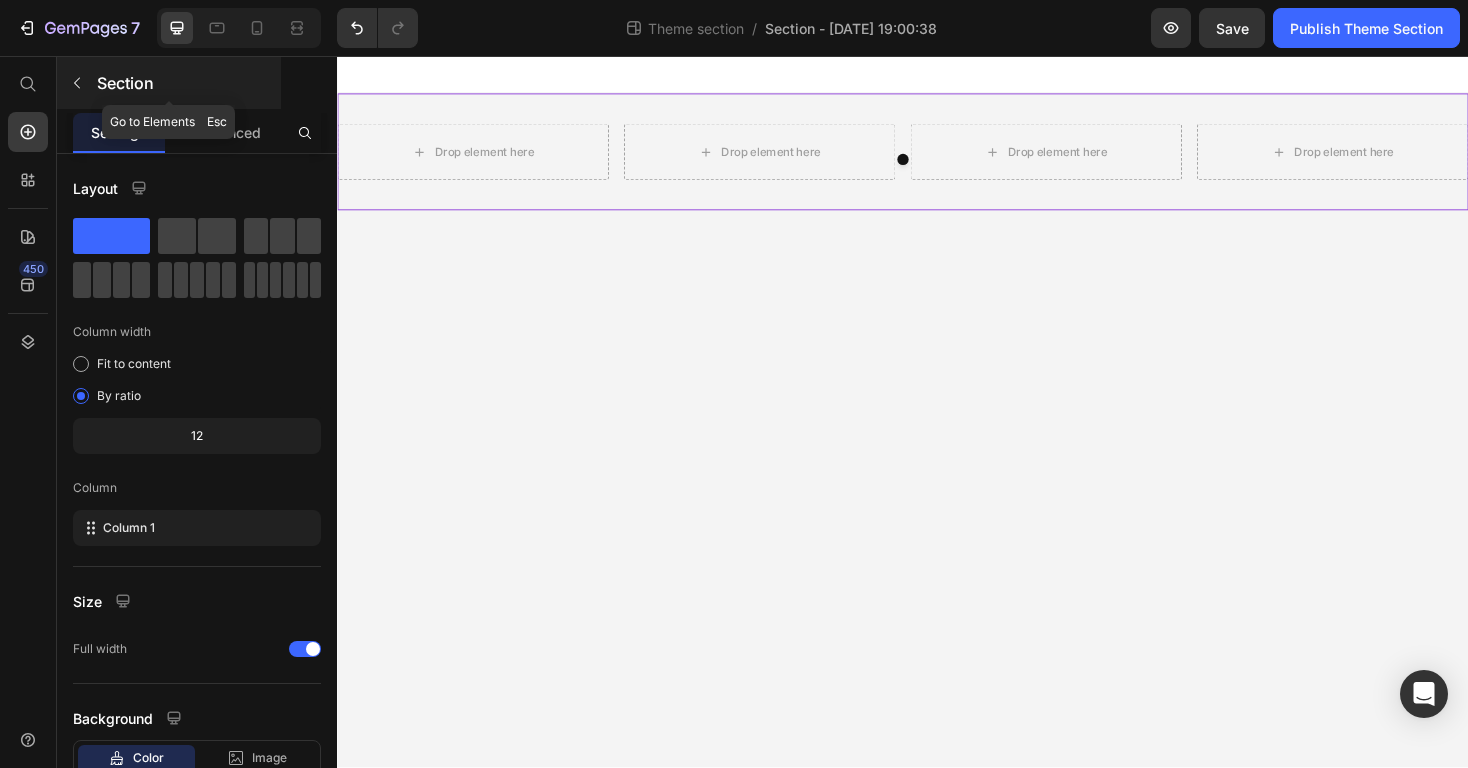 click 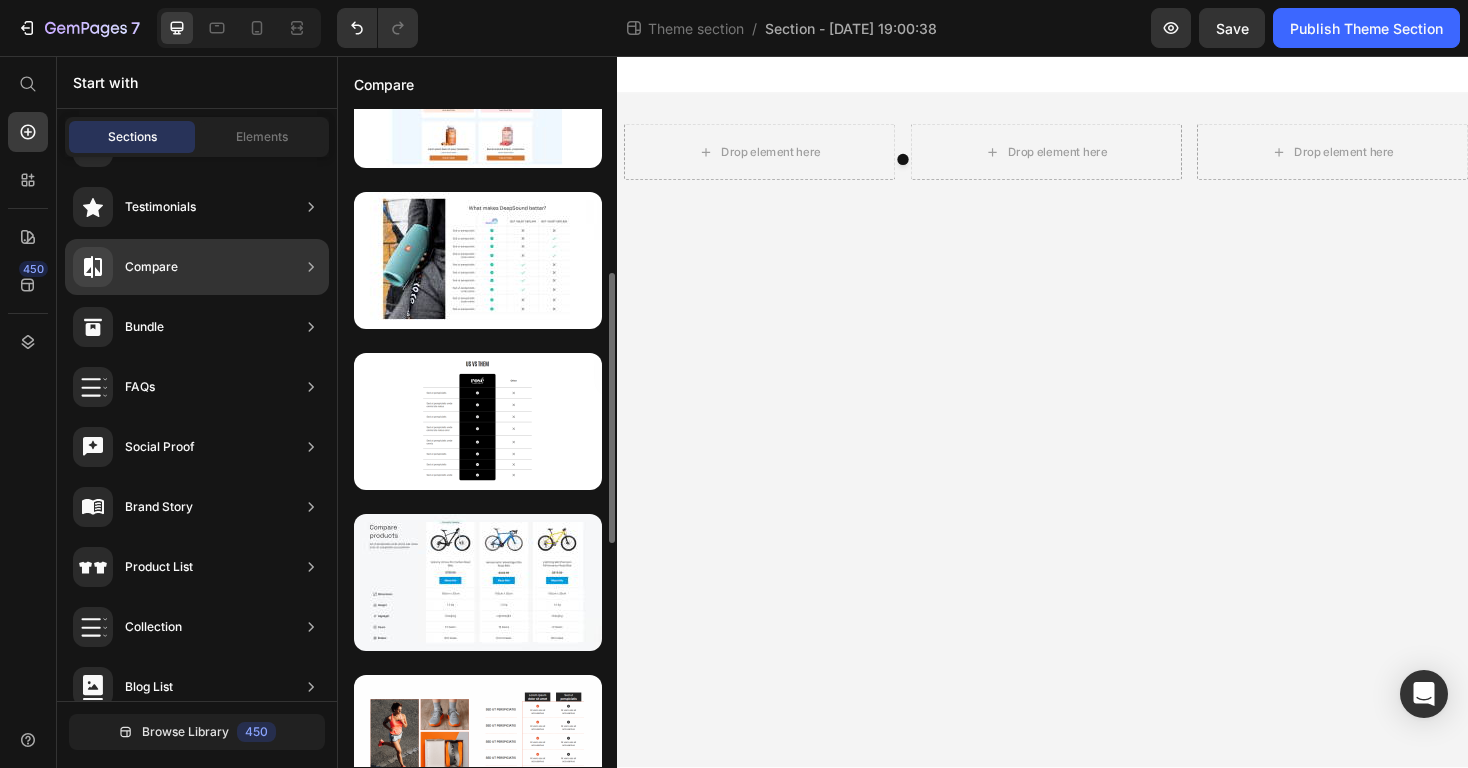 scroll, scrollTop: 410, scrollLeft: 0, axis: vertical 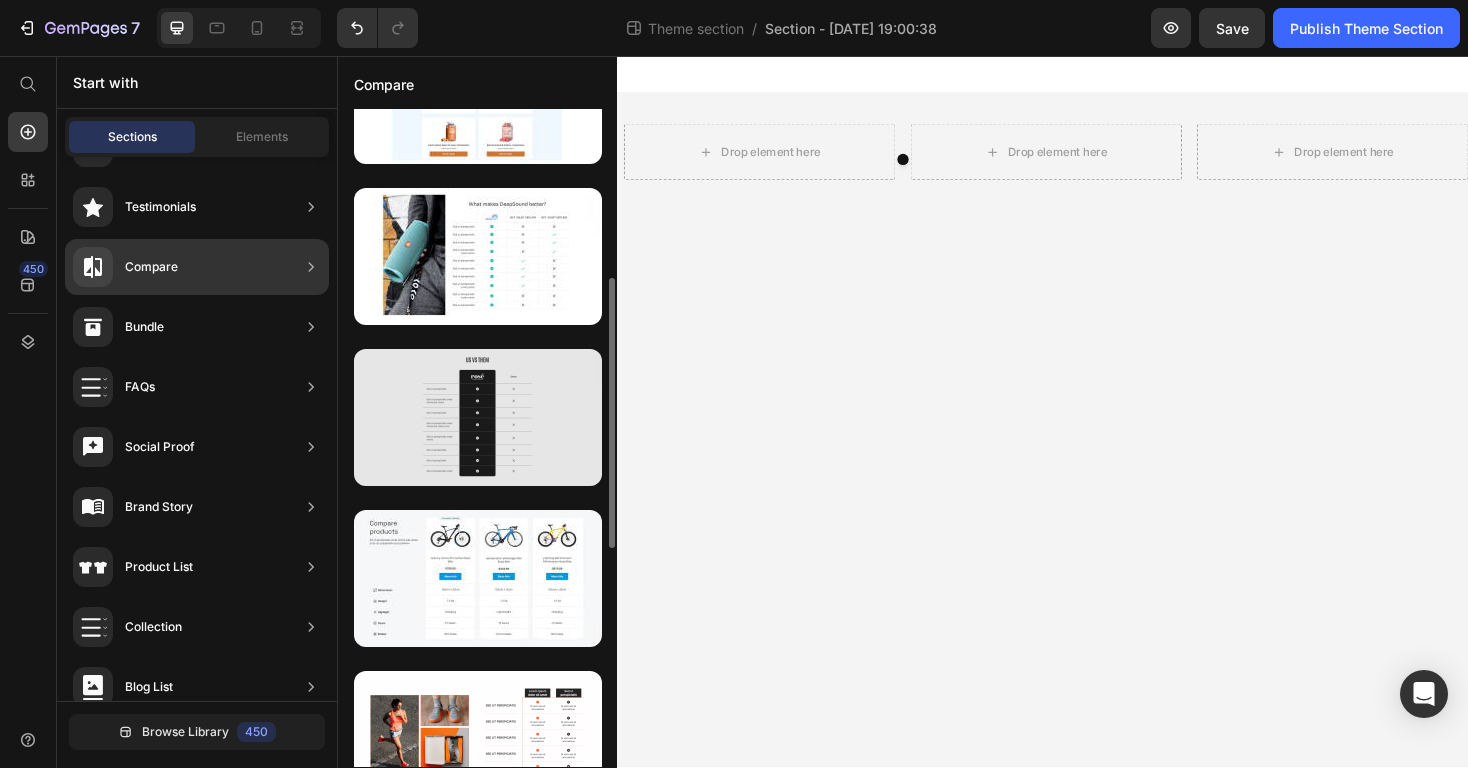 click at bounding box center [478, 417] 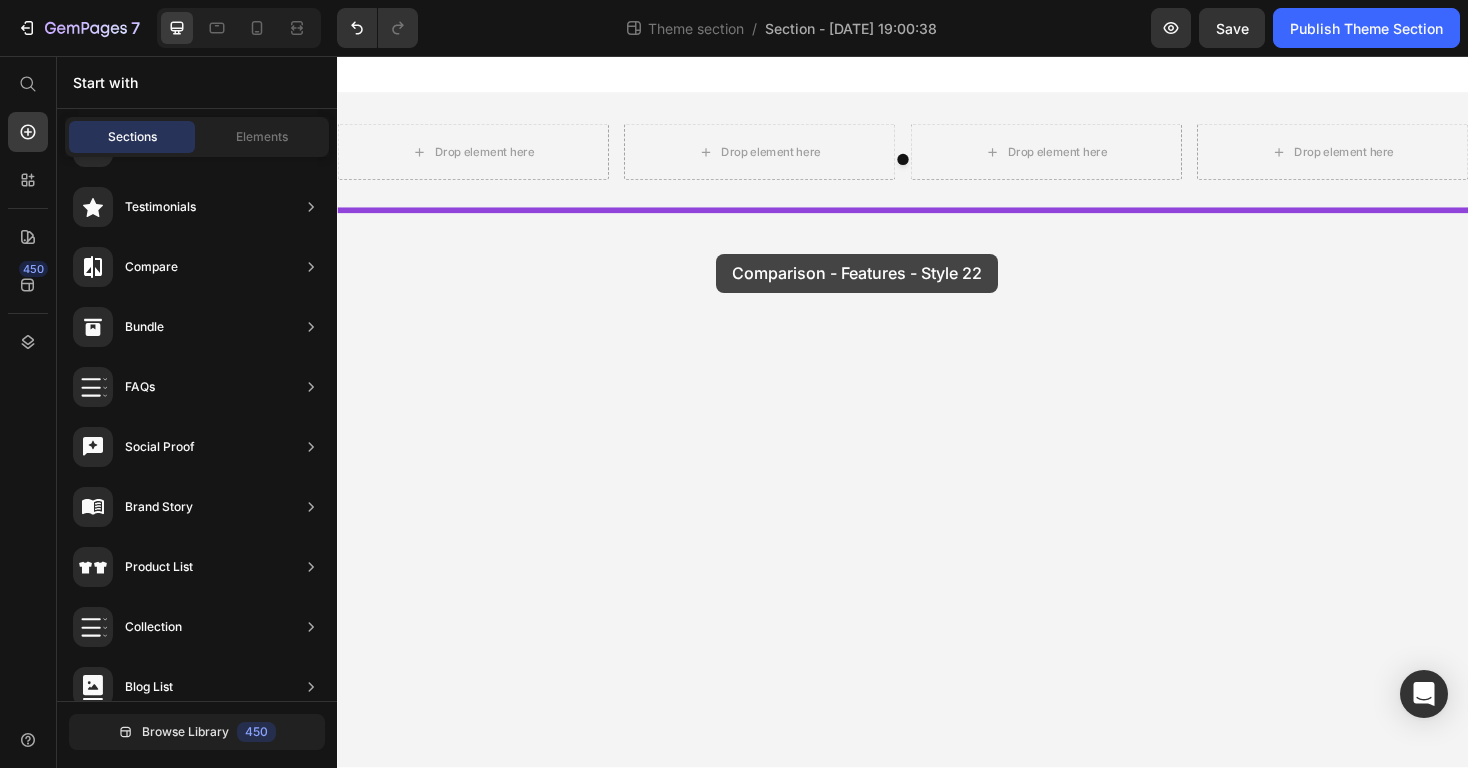 drag, startPoint x: 854, startPoint y: 475, endPoint x: 739, endPoint y: 267, distance: 237.67415 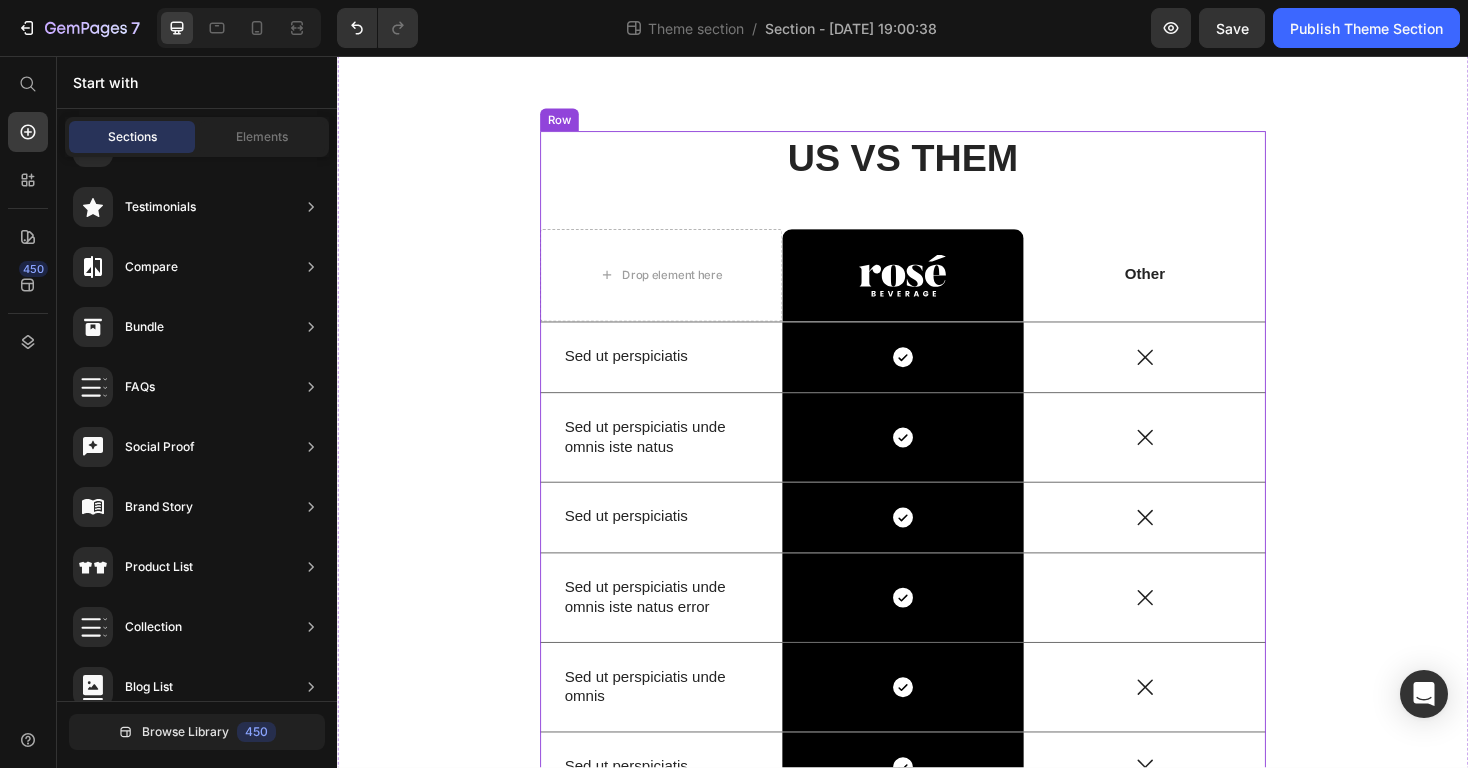 scroll, scrollTop: 0, scrollLeft: 0, axis: both 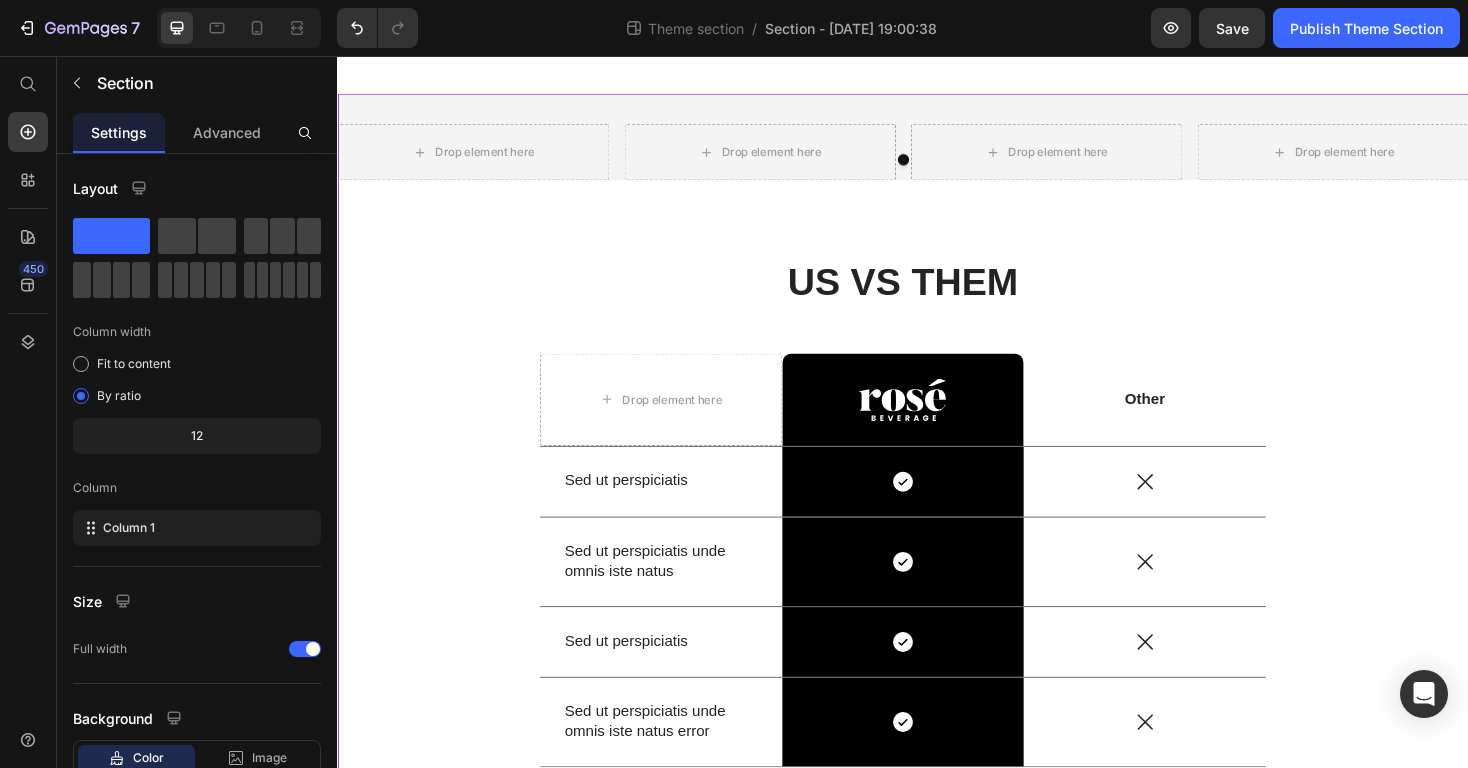 click on "Drop element here
Drop element here
Drop element here
Drop element here
Carousel US VS THEM Heading
Drop element here Image Row Other Text Block Row Sed ut perspiciatis Text Block
Icon Row
Icon Row Sed ut perspiciatis unde omnis iste natus  Text Block
Icon Row
Icon Row Sed ut perspiciatis Text Block
Icon Row
Icon Row Sed ut perspiciatis unde omnis iste natus error  Text Block
Icon Row
Icon Row Sed ut perspiciatis unde omnis Text Block
Icon Row
Icon Row Sed ut perspiciatis Text Block
Icon Row
Icon Row Sed ut perspiciatis Text Block
Icon Row
Icon Row Sed ut perspiciatis unde Text Block
Icon" at bounding box center [937, 669] 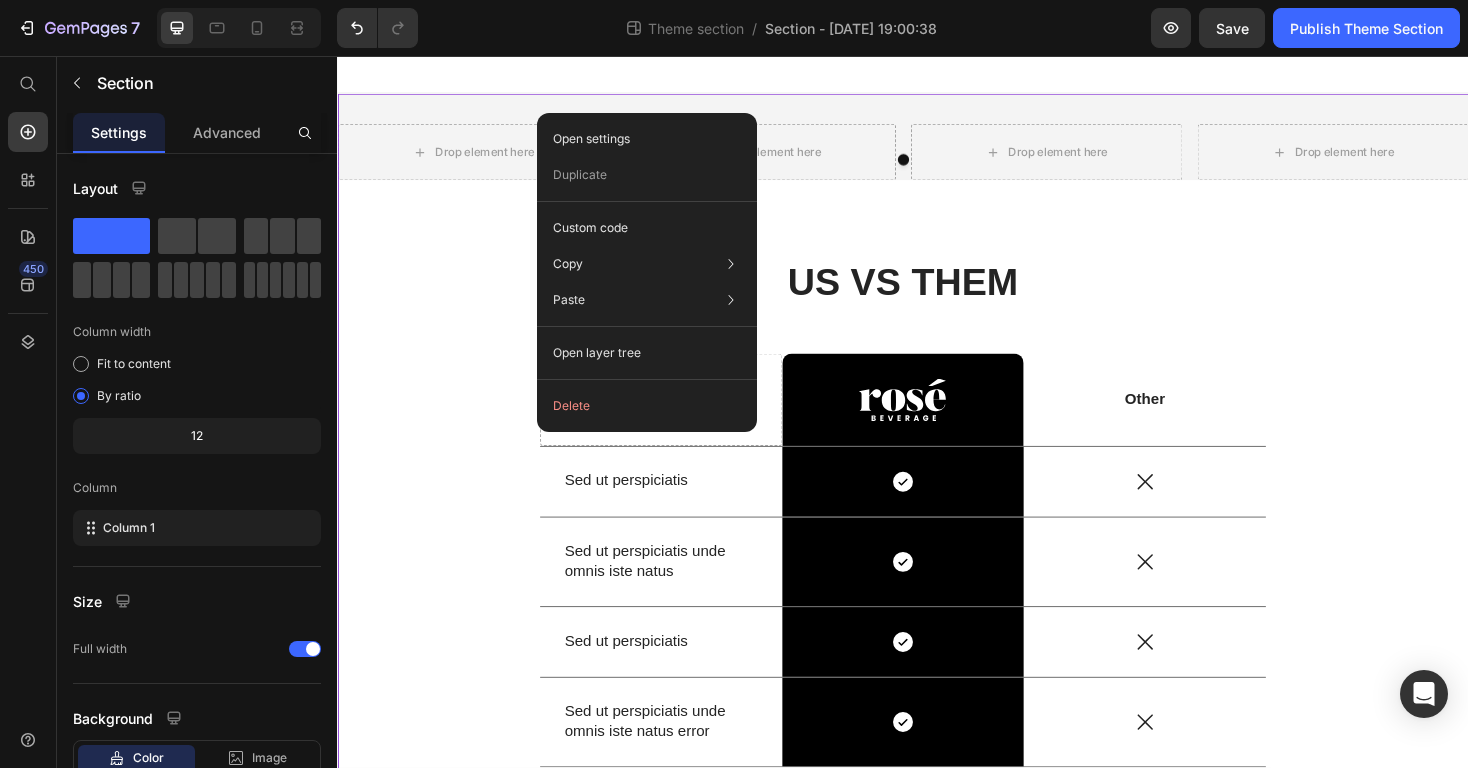 click on "Delete" 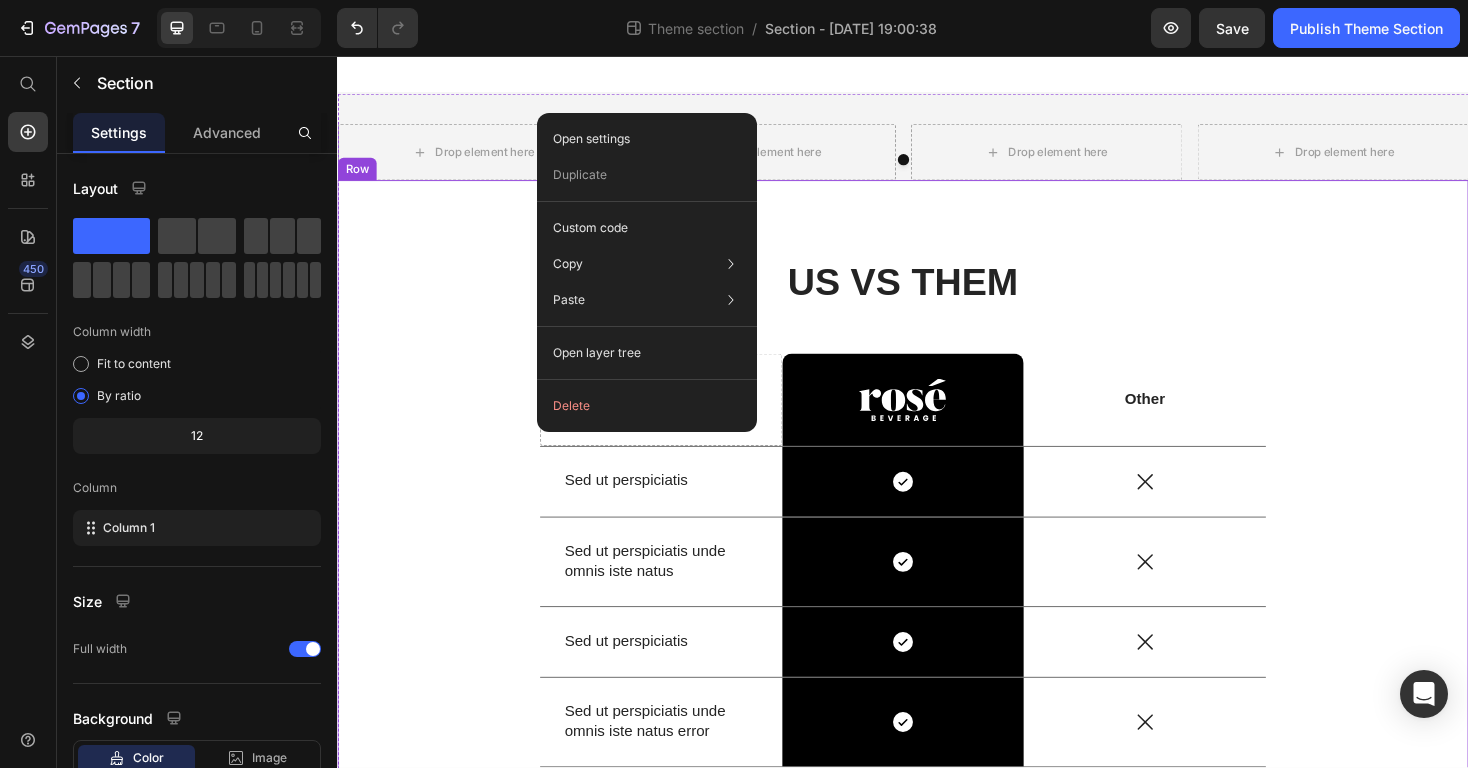 click on "US VS THEM Heading
Drop element here Image Row Other Text Block Row Sed ut perspiciatis Text Block
Icon Row
Icon Row Sed ut perspiciatis unde omnis iste natus  Text Block
Icon Row
Icon Row Sed ut perspiciatis Text Block
Icon Row
Icon Row Sed ut perspiciatis unde omnis iste natus error  Text Block
Icon Row
Icon Row Sed ut perspiciatis unde omnis Text Block
Icon Row
Icon Row Sed ut perspiciatis Text Block
Icon Row
Icon Row Sed ut perspiciatis Text Block
Icon Row
Icon Row Sed ut perspiciatis unde Text Block
Icon Row
Icon Row Row Row" at bounding box center [937, 699] 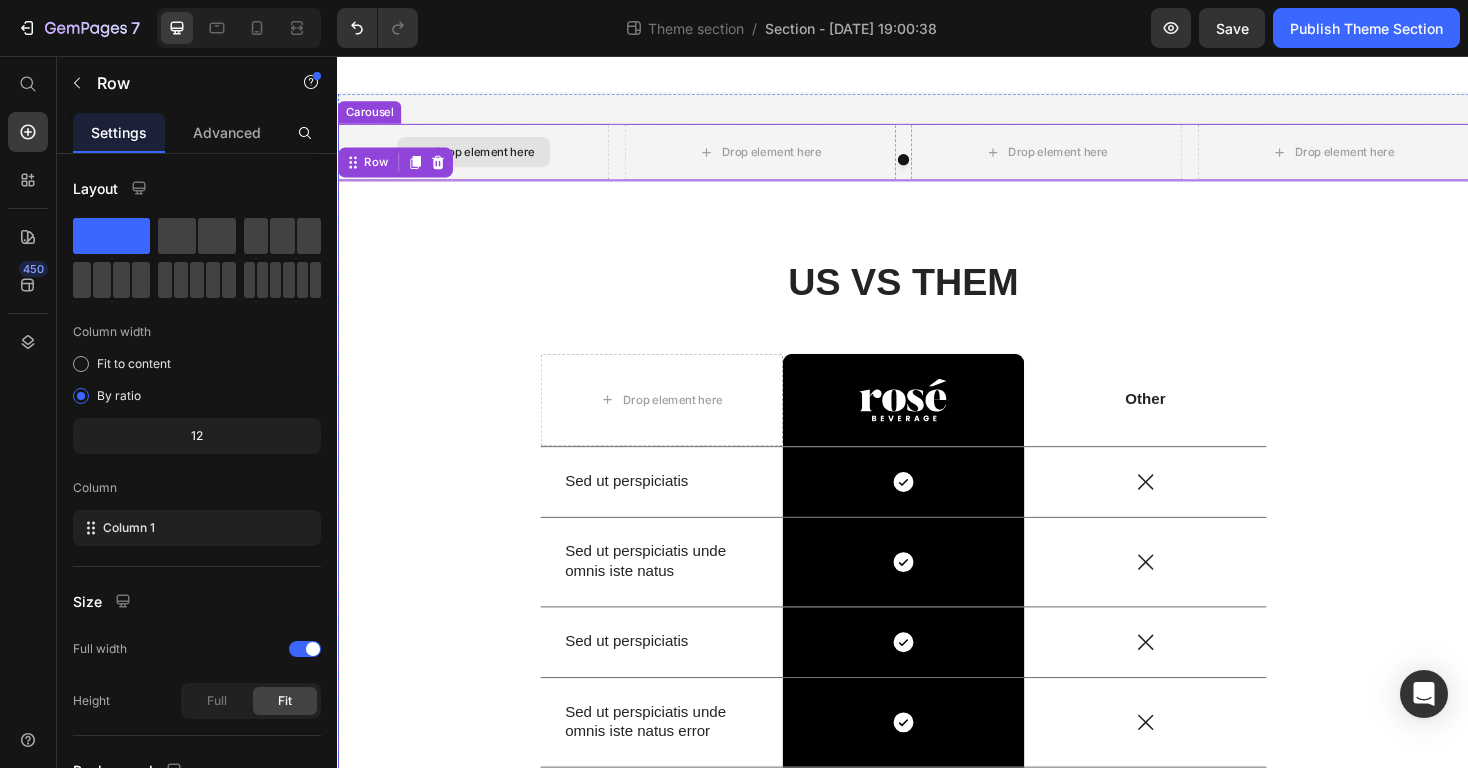 click on "Drop element here" at bounding box center (481, 158) 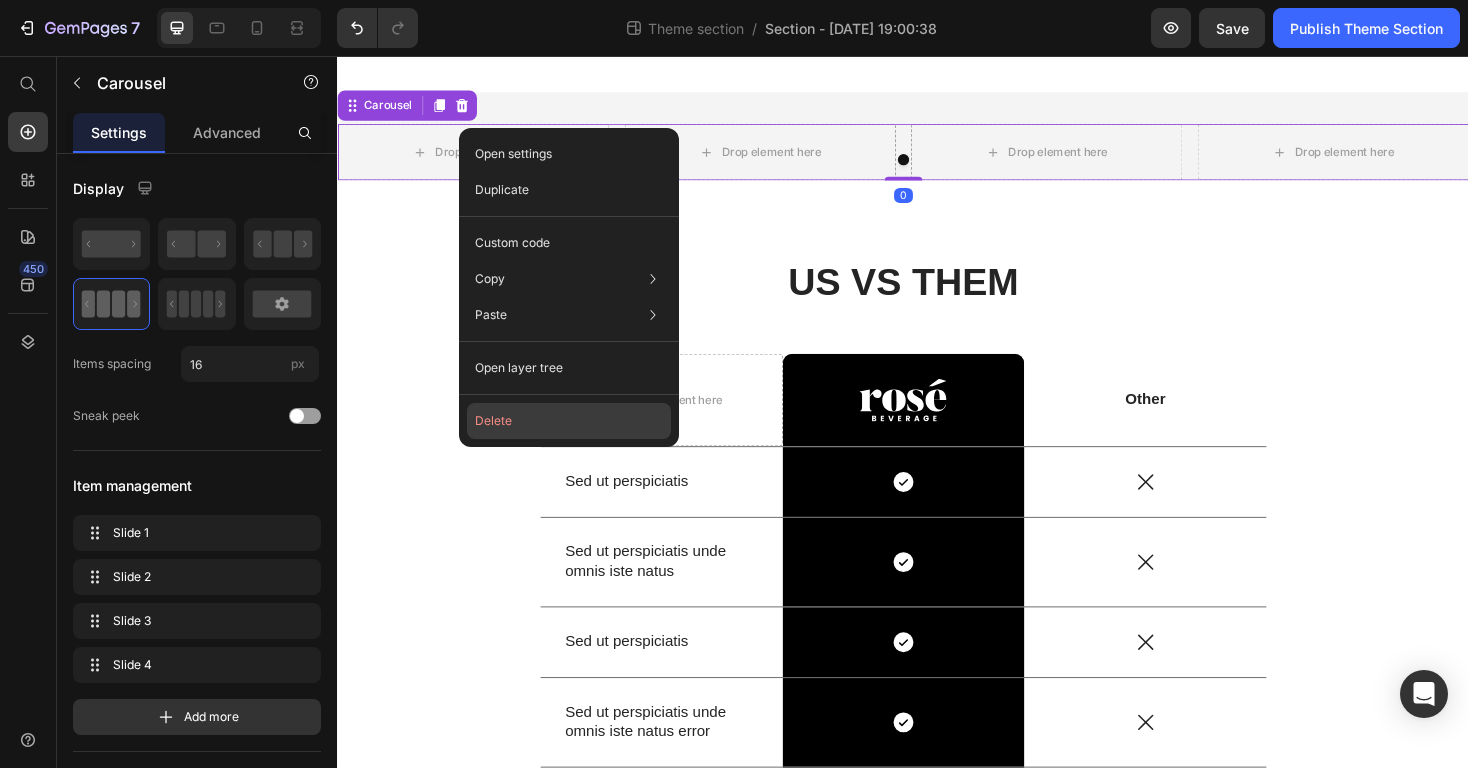 click on "Delete" 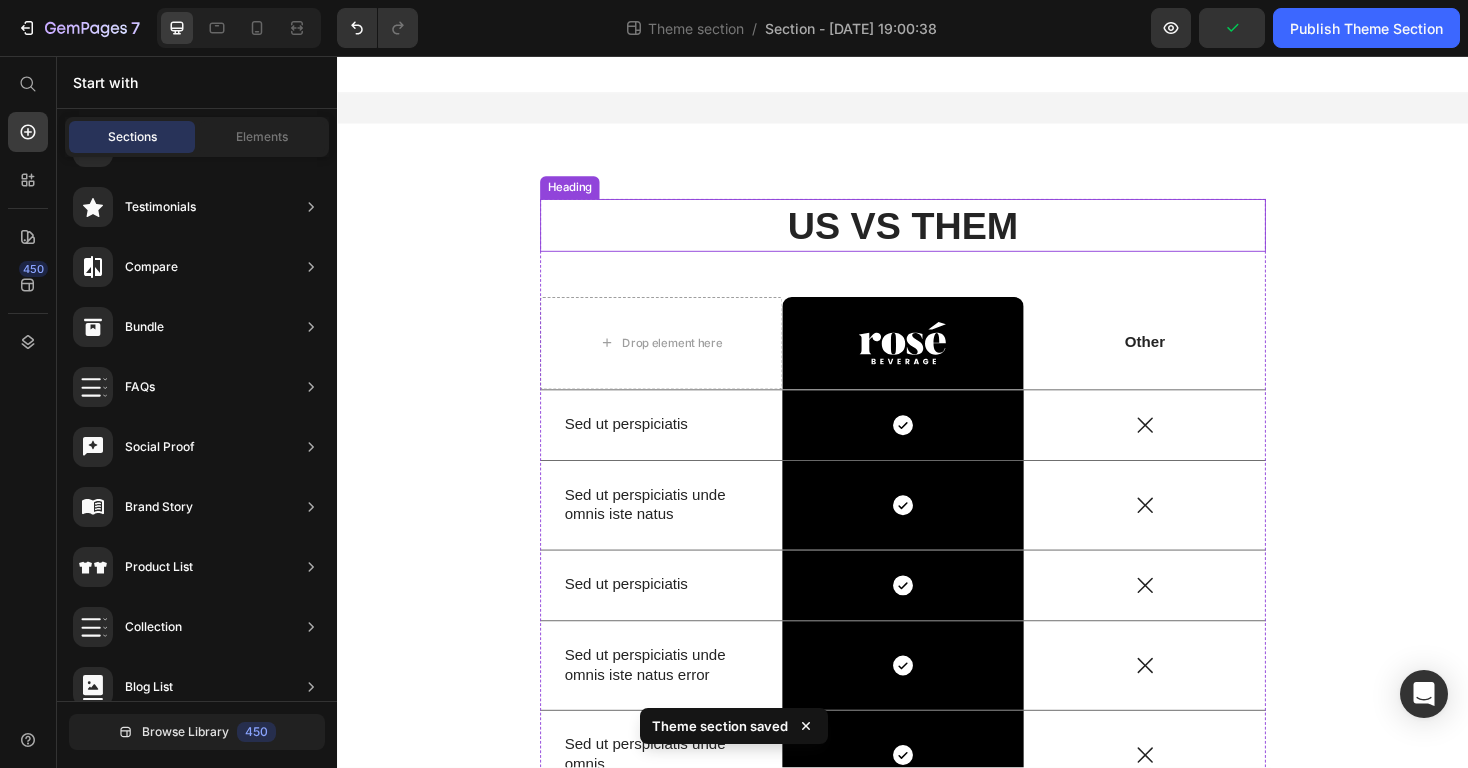 click on "US VS THEM" at bounding box center [937, 236] 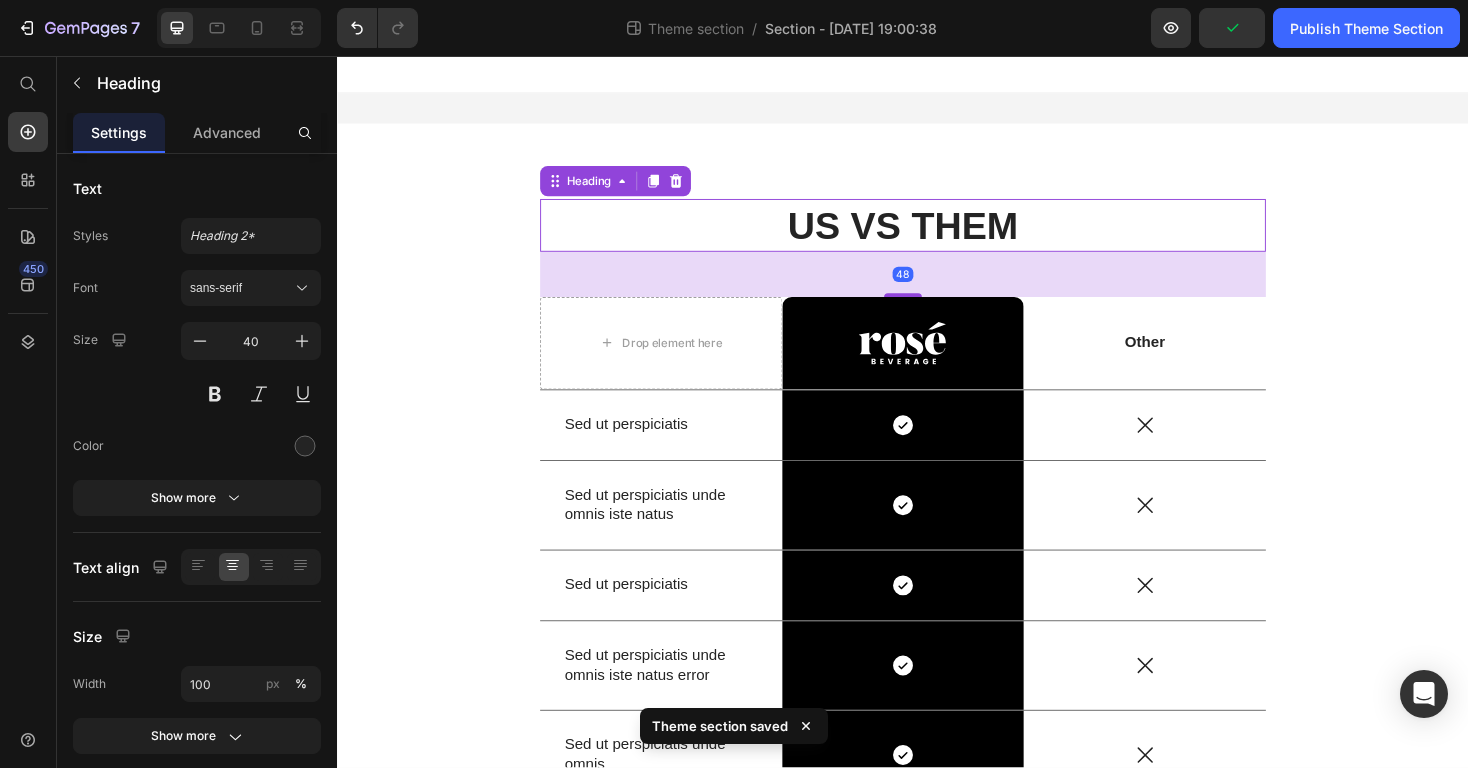 click on "US VS THEM" at bounding box center [937, 236] 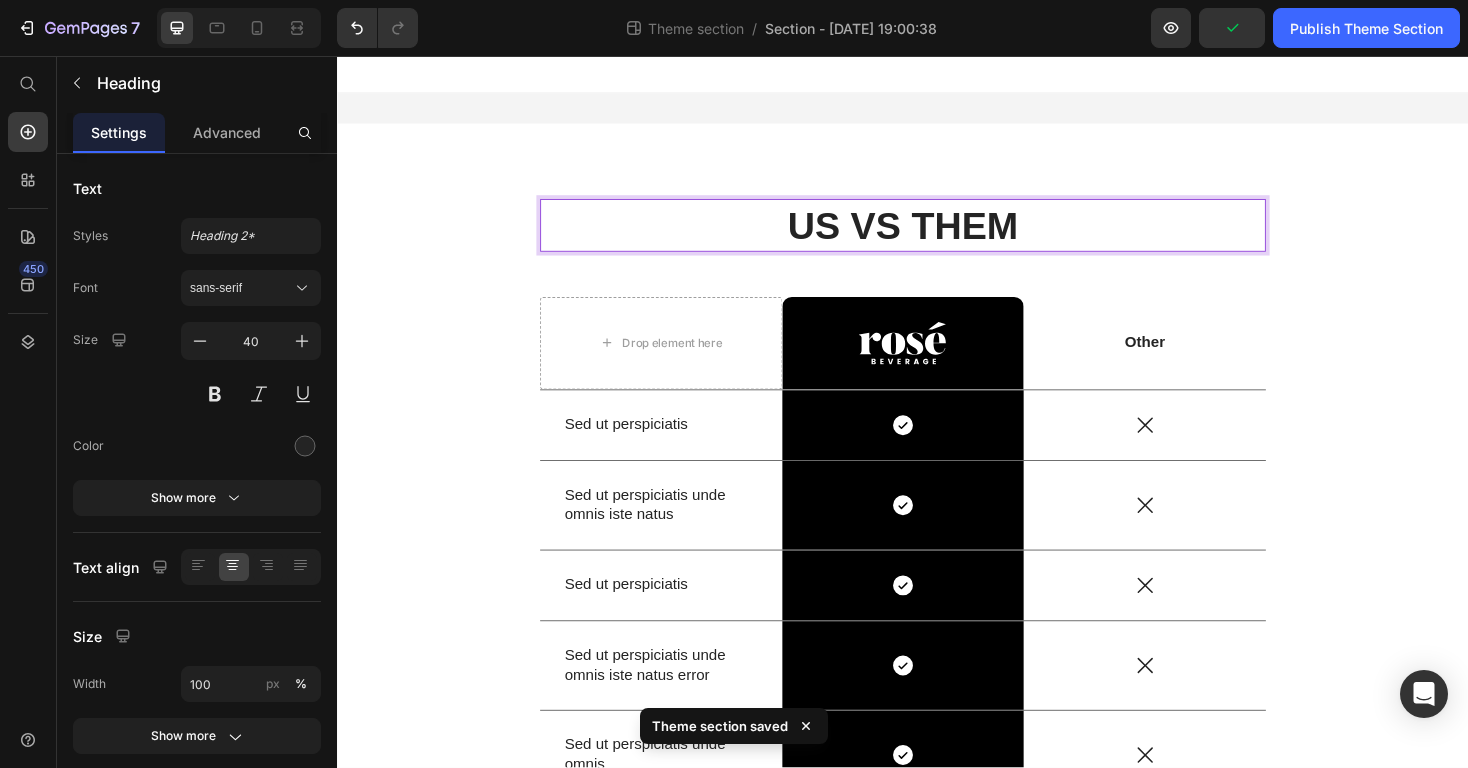 click on "US VS THEM" at bounding box center [937, 236] 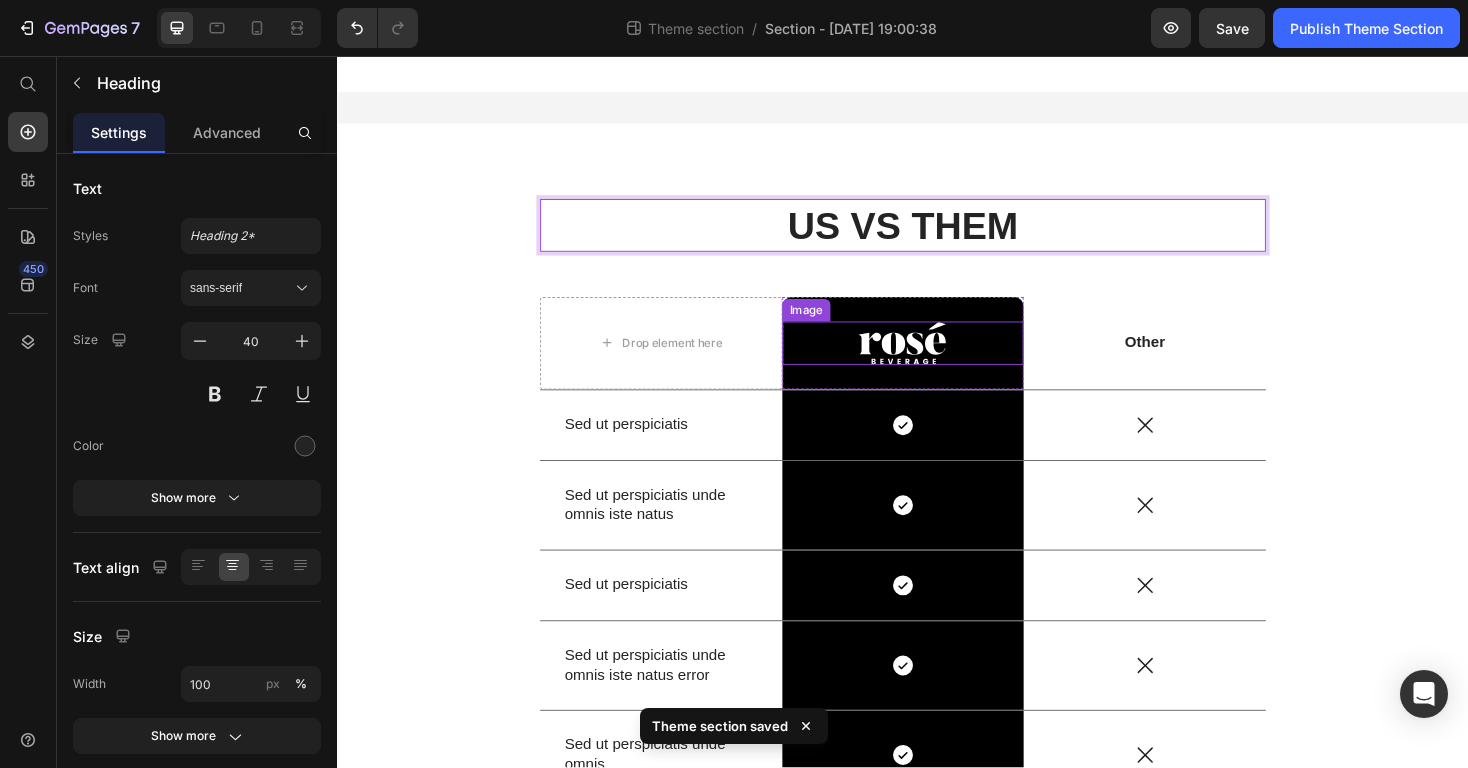 click at bounding box center [937, 361] 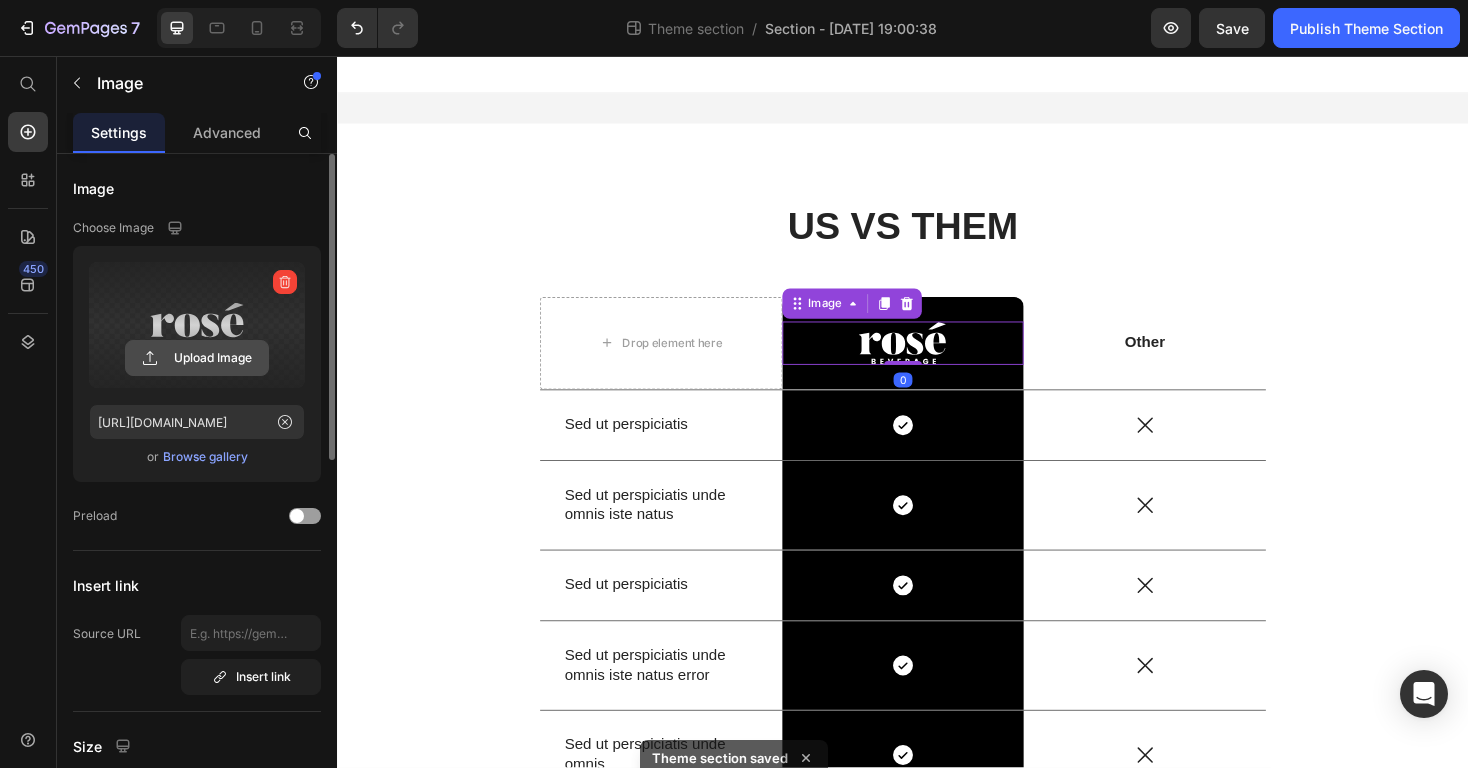 click 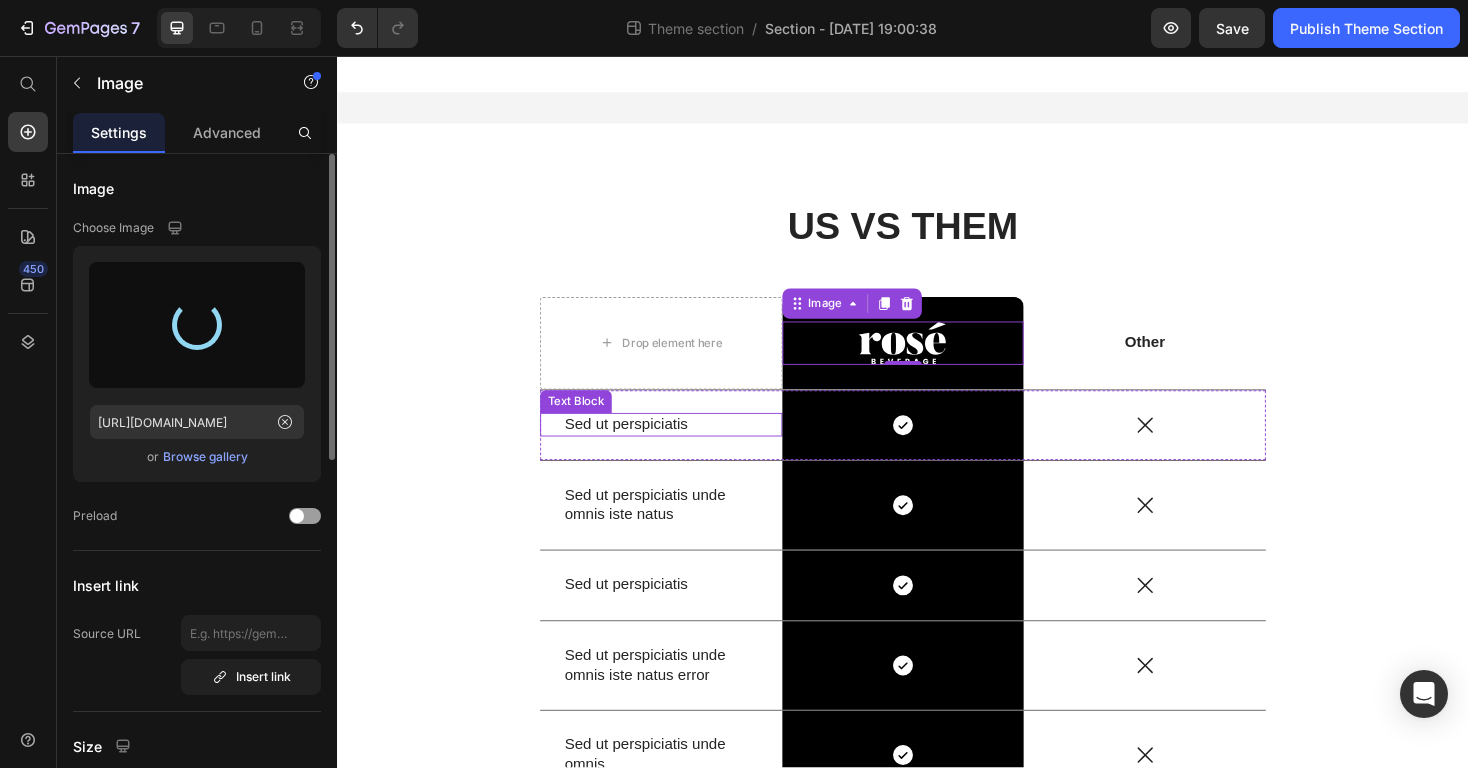type on "[URL][DOMAIN_NAME]" 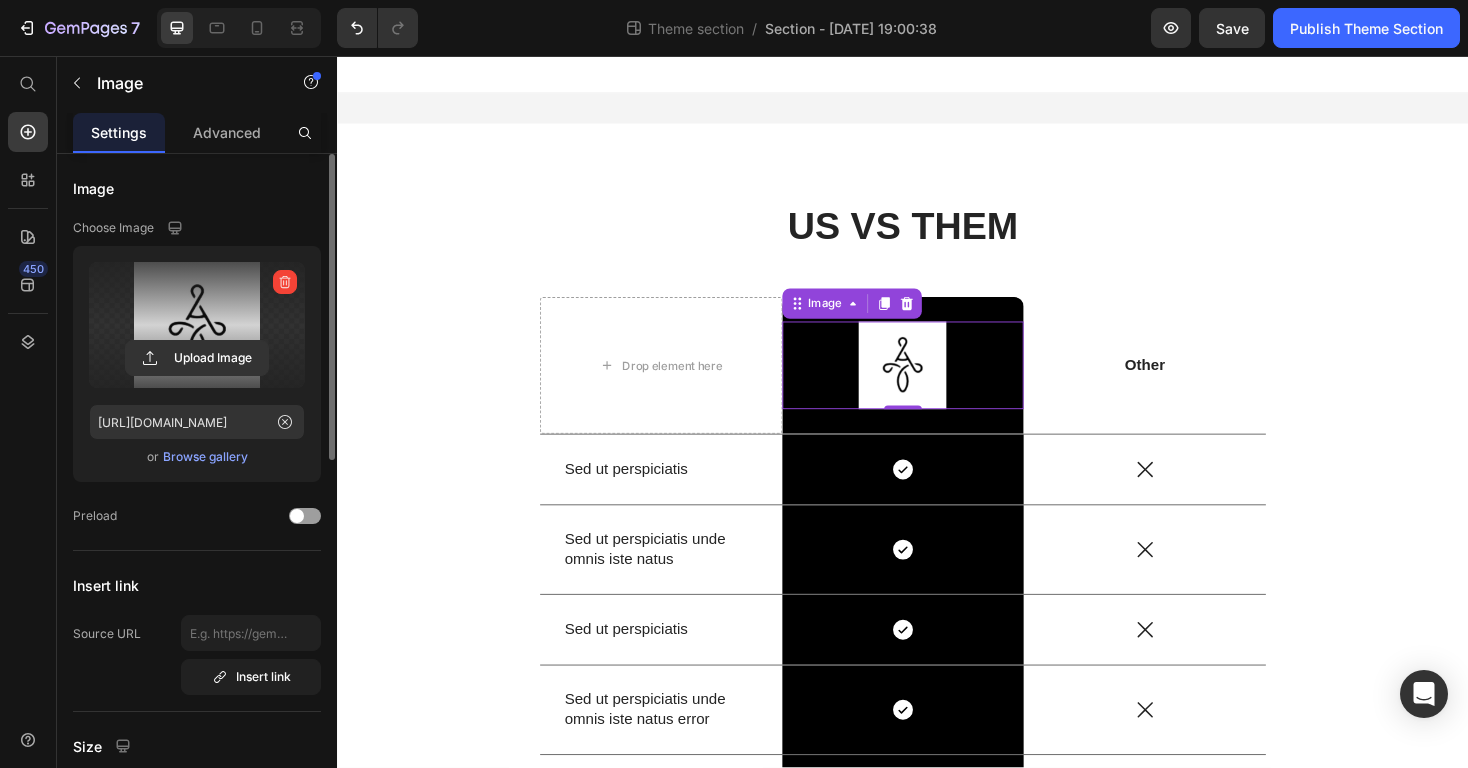 click at bounding box center [937, 384] 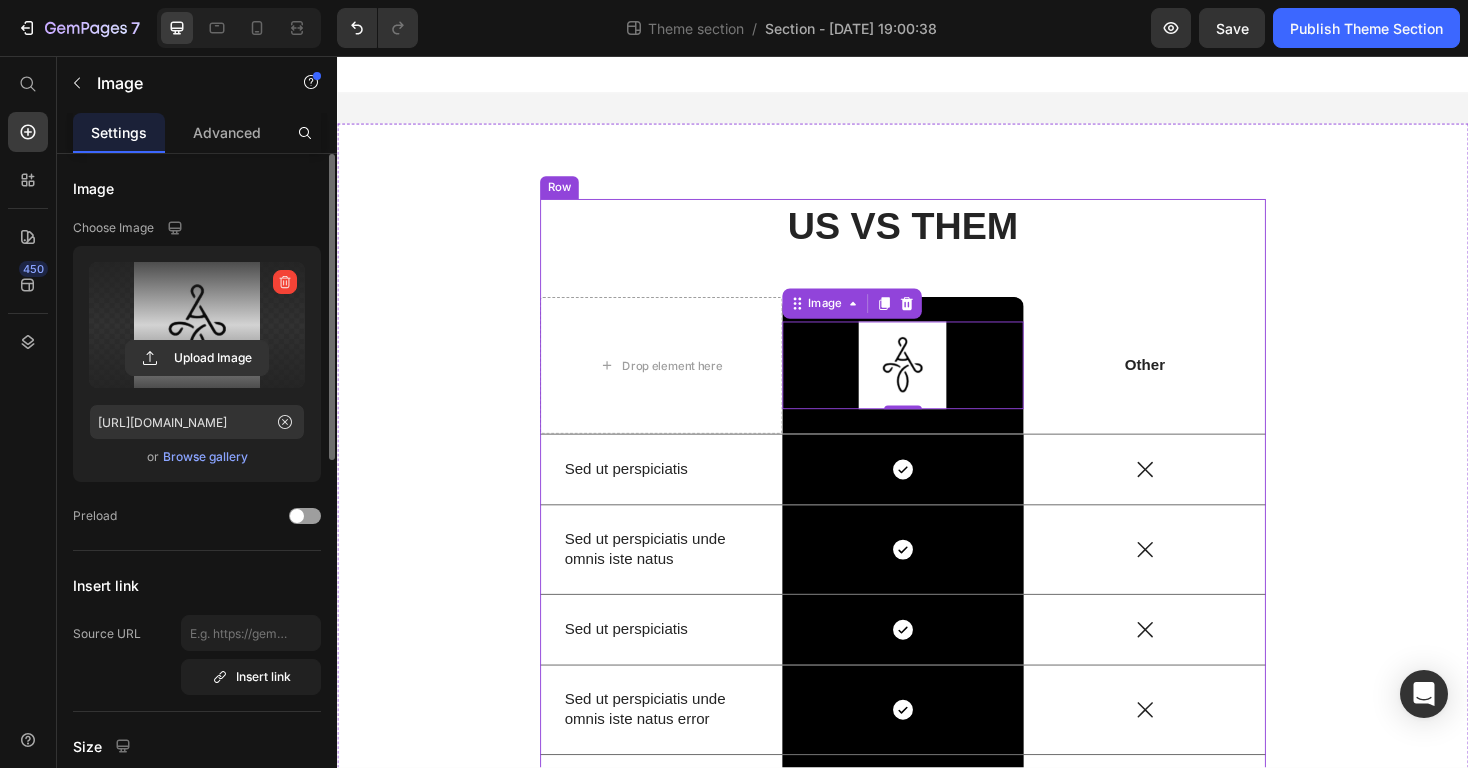click on "US VS THEM Heading
Drop element here Image   0 Row Other Text Block Row Sed ut perspiciatis Text Block
Icon Row
Icon Row Sed ut perspiciatis unde omnis iste natus  Text Block
Icon Row
Icon Row Sed ut perspiciatis Text Block
Icon Row
Icon Row Sed ut perspiciatis unde omnis iste natus error  Text Block
Icon Row
Icon Row Sed ut perspiciatis unde omnis Text Block
Icon Row
Icon Row Sed ut perspiciatis Text Block
Icon Row
Icon Row Sed ut perspiciatis Text Block
Icon Row
Icon Row Sed ut perspiciatis unde Text Block
Icon Row
Icon Row" at bounding box center [937, 670] 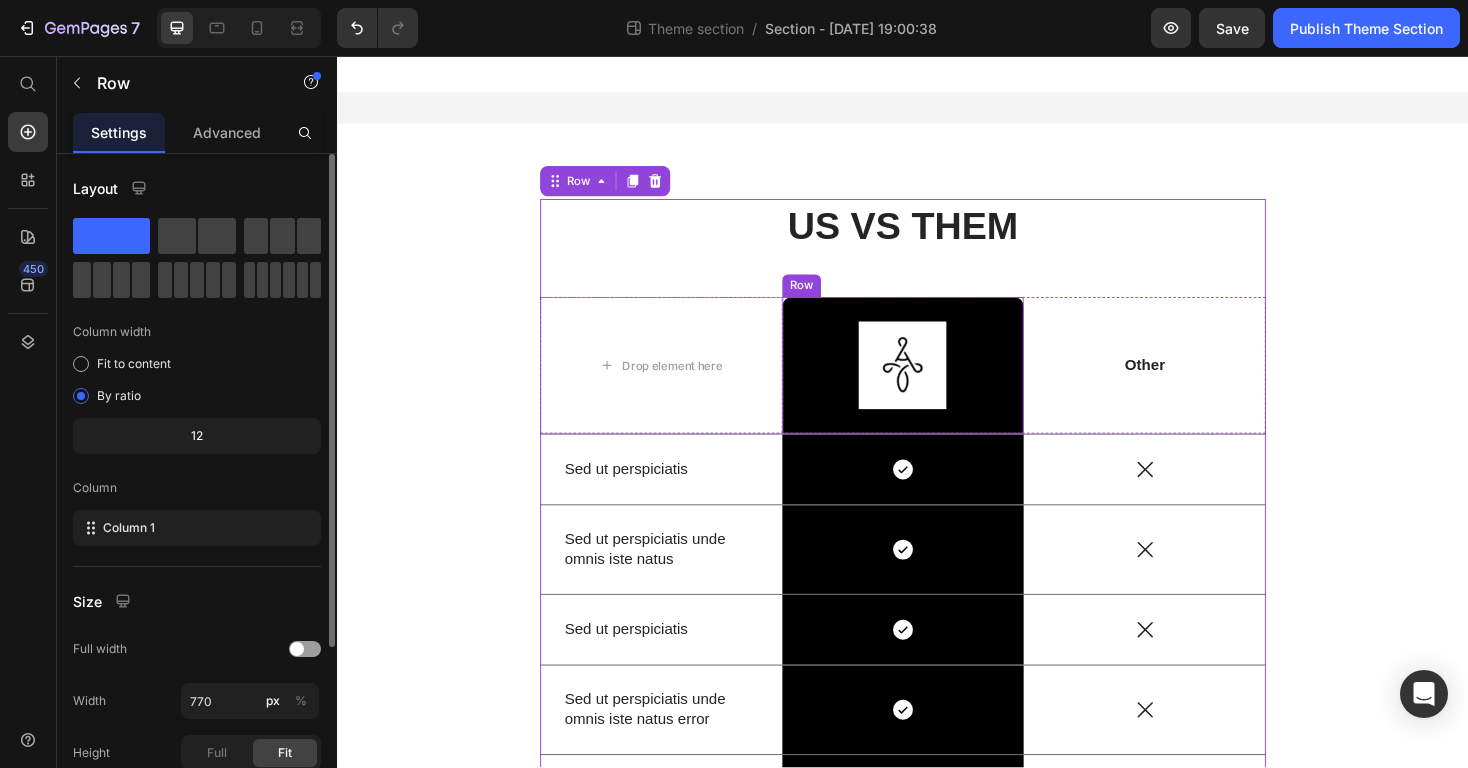 click on "Image Row" at bounding box center (937, 384) 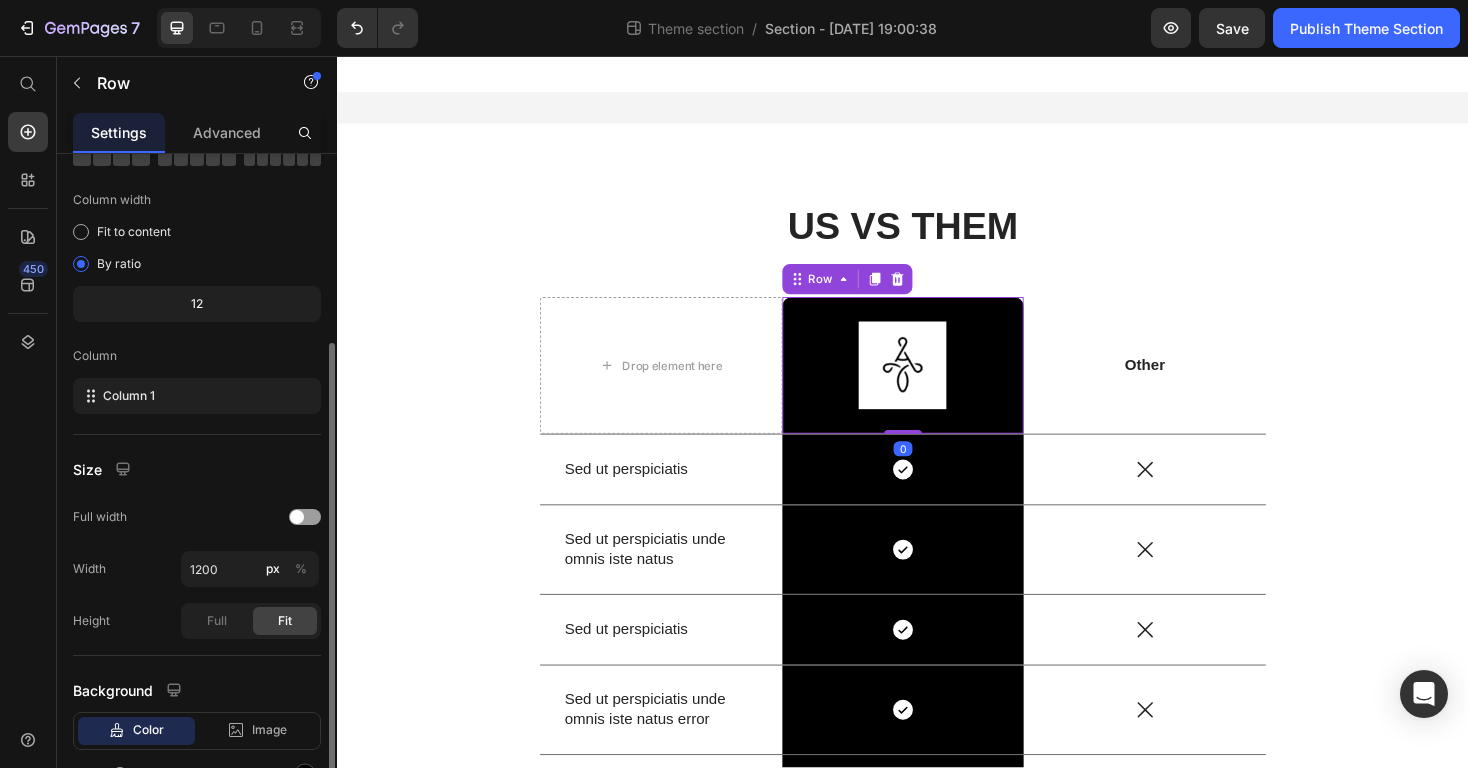 scroll, scrollTop: 241, scrollLeft: 0, axis: vertical 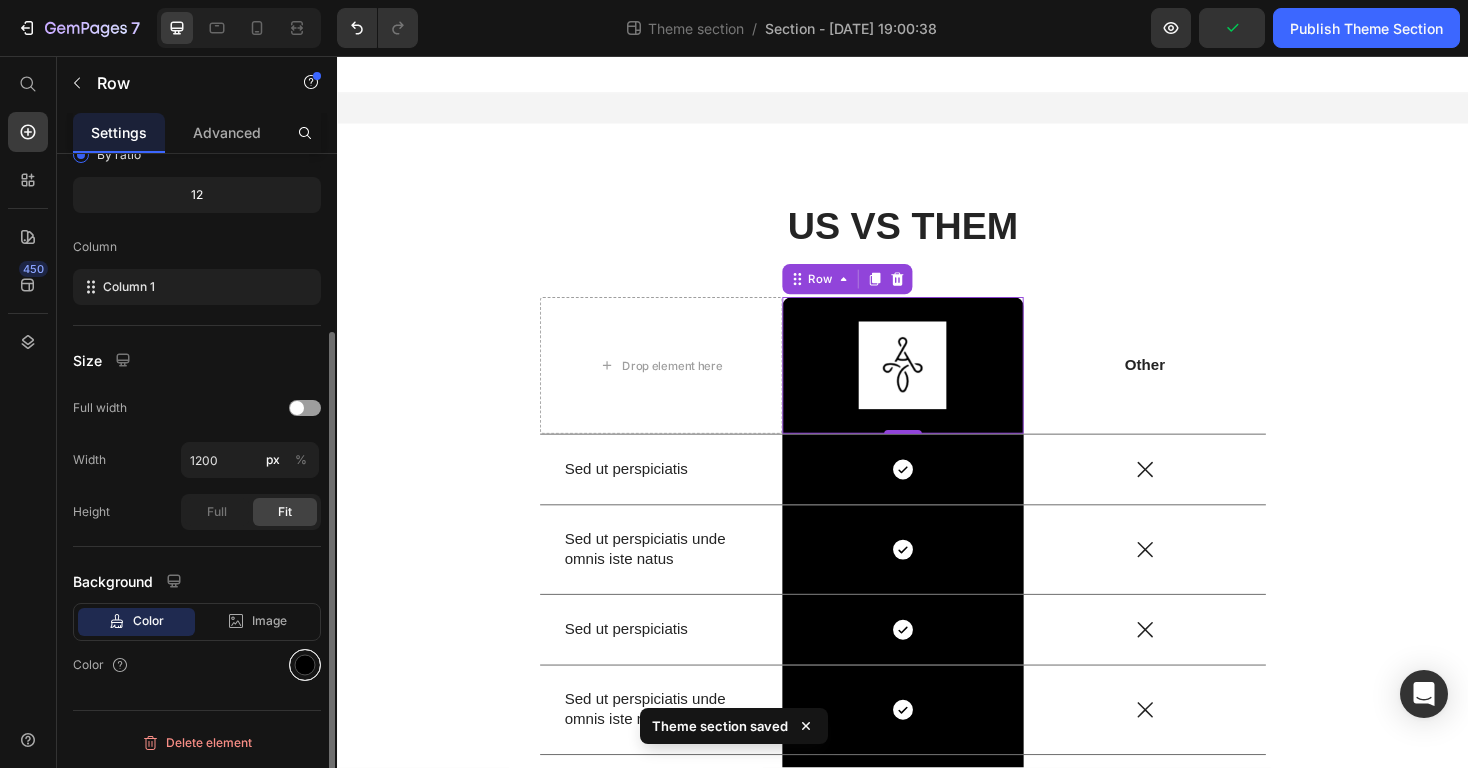 click at bounding box center (305, 665) 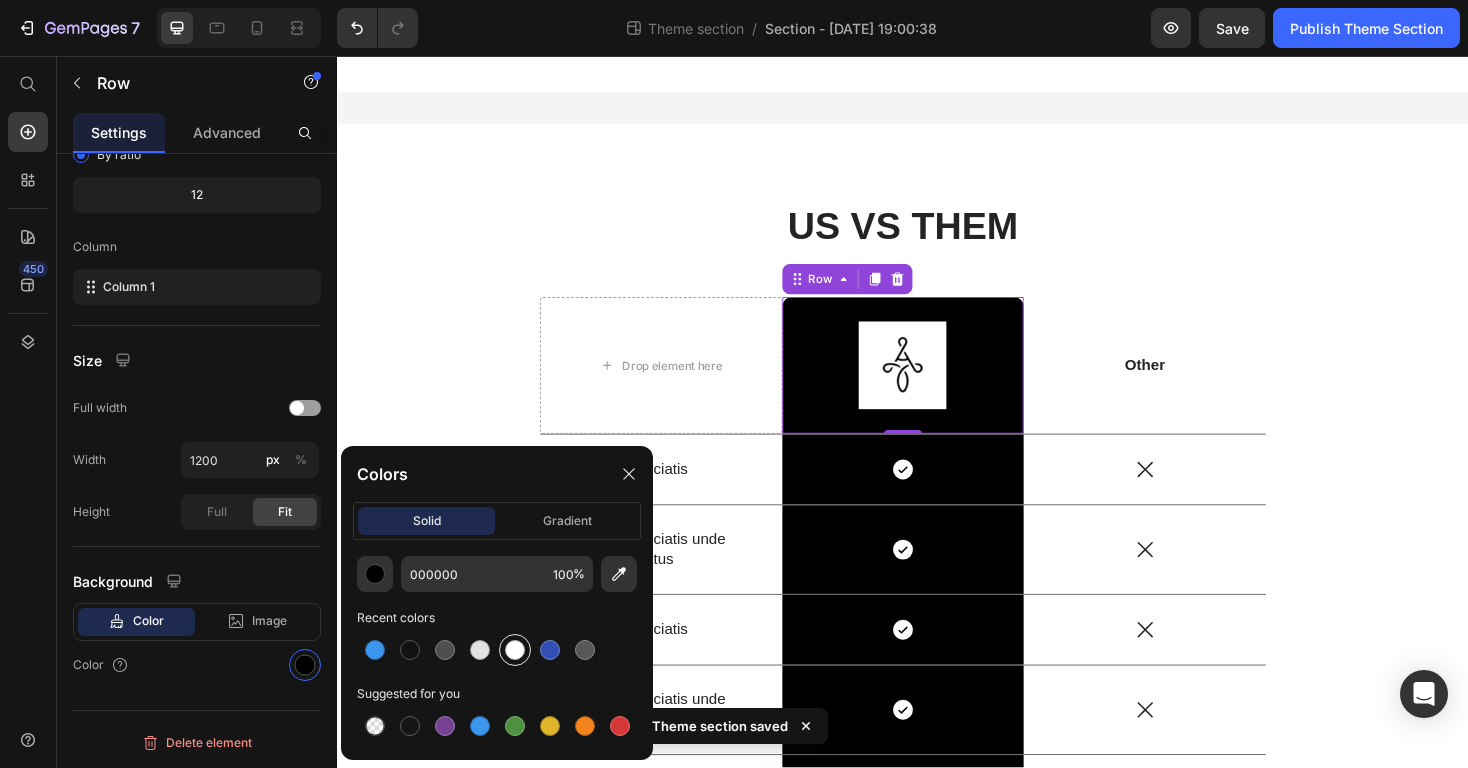 click at bounding box center (515, 650) 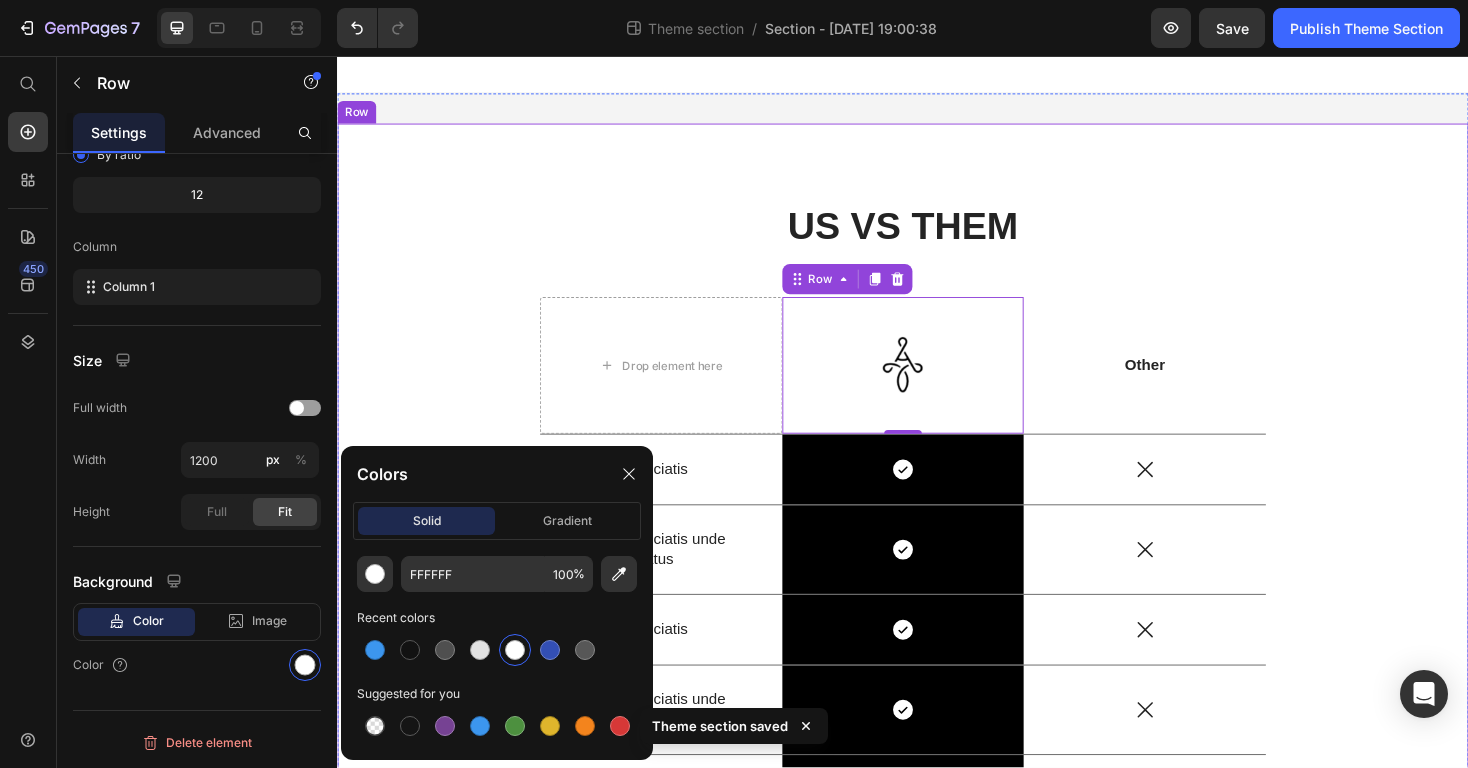 click on "US VS THEM Heading
Drop element here Image Row   0 Other Text Block Row Sed ut perspiciatis Text Block
Icon Row
Icon Row Sed ut perspiciatis unde omnis iste natus  Text Block
Icon Row
Icon Row Sed ut perspiciatis Text Block
Icon Row
Icon Row Sed ut perspiciatis unde omnis iste natus error  Text Block
Icon Row
Icon Row Sed ut perspiciatis unde omnis Text Block
Icon Row
Icon Row Sed ut perspiciatis Text Block
Icon Row
Icon Row Sed ut perspiciatis Text Block
Icon Row
Icon Row Sed ut perspiciatis unde Text Block
Icon Row
Icon Row Row" at bounding box center [937, 678] 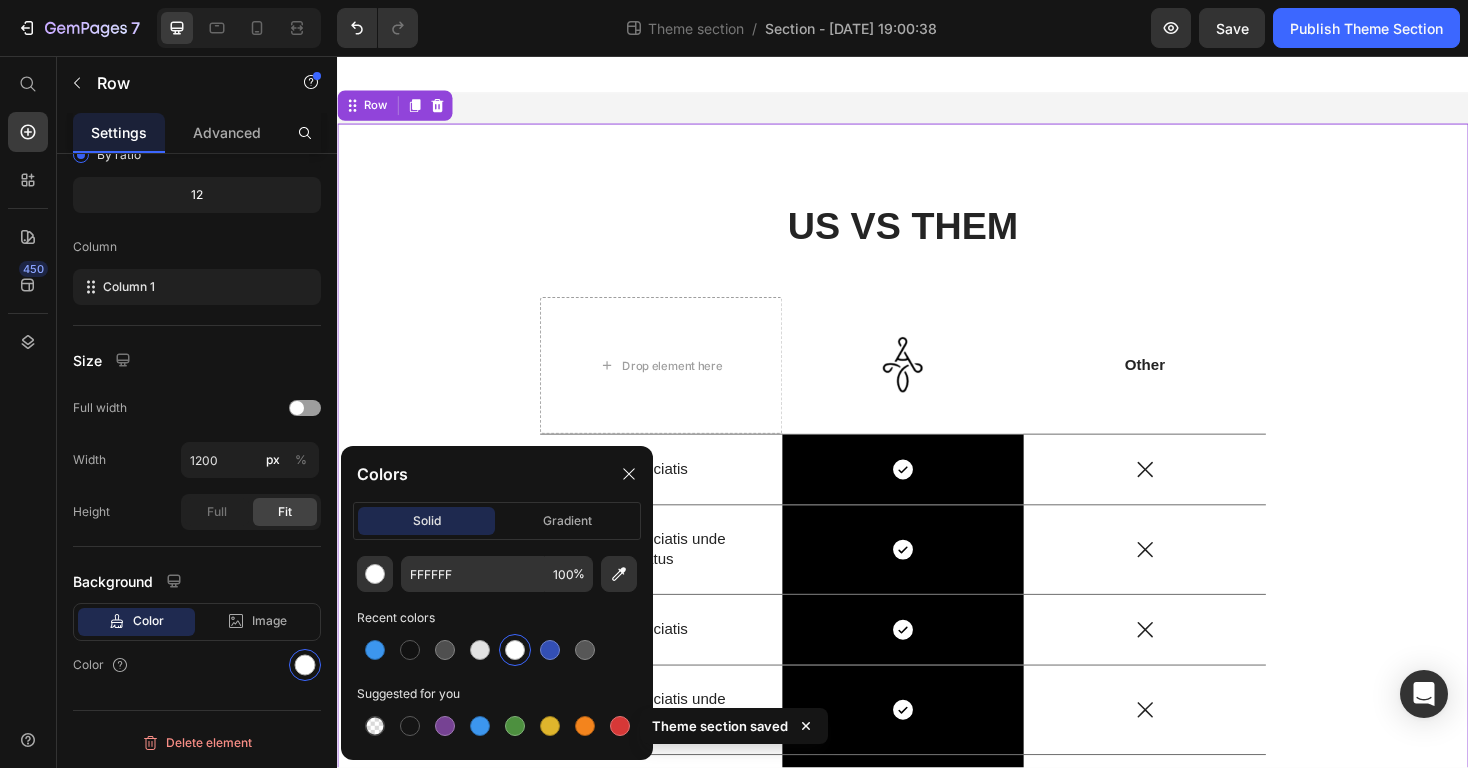 scroll, scrollTop: 189, scrollLeft: 0, axis: vertical 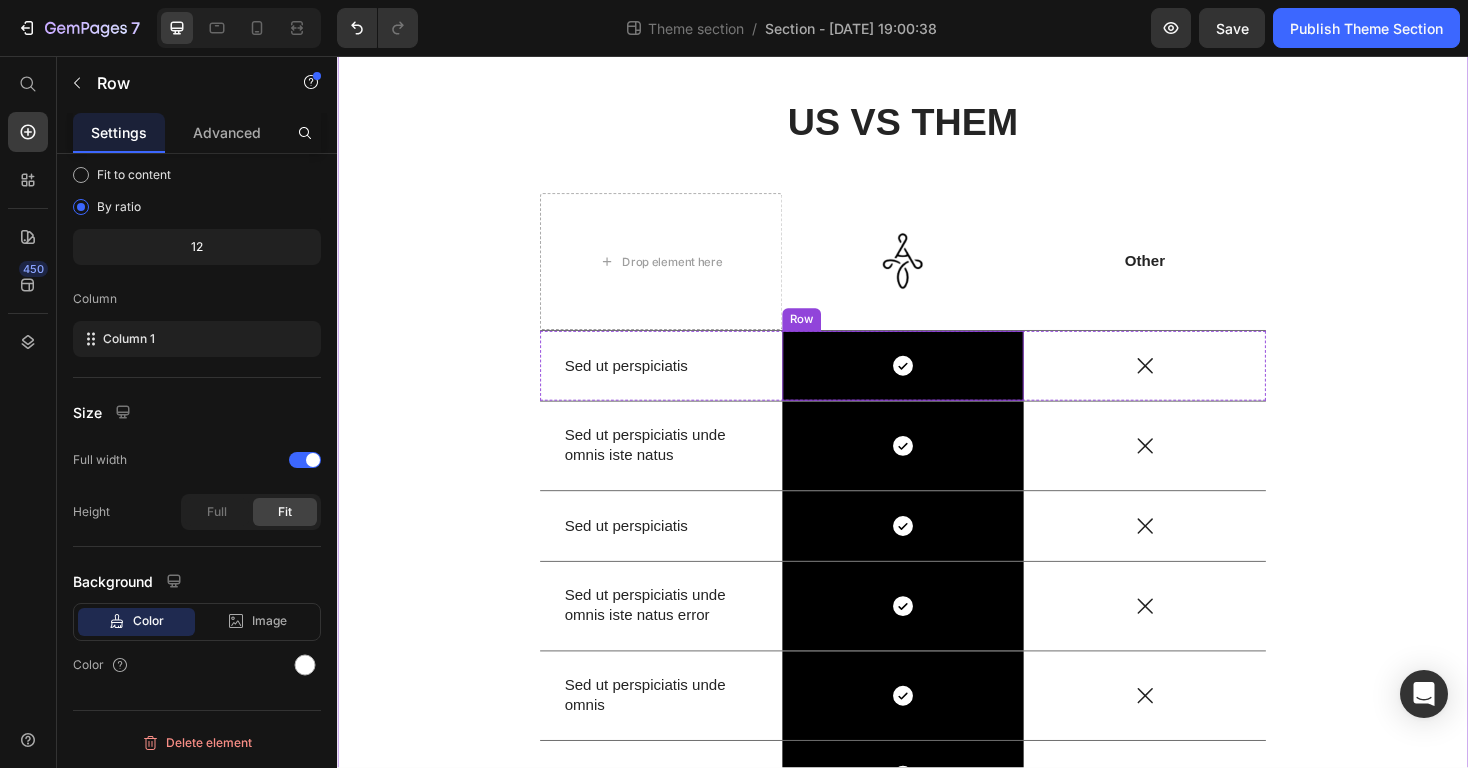 click on "Icon Row" at bounding box center (937, 385) 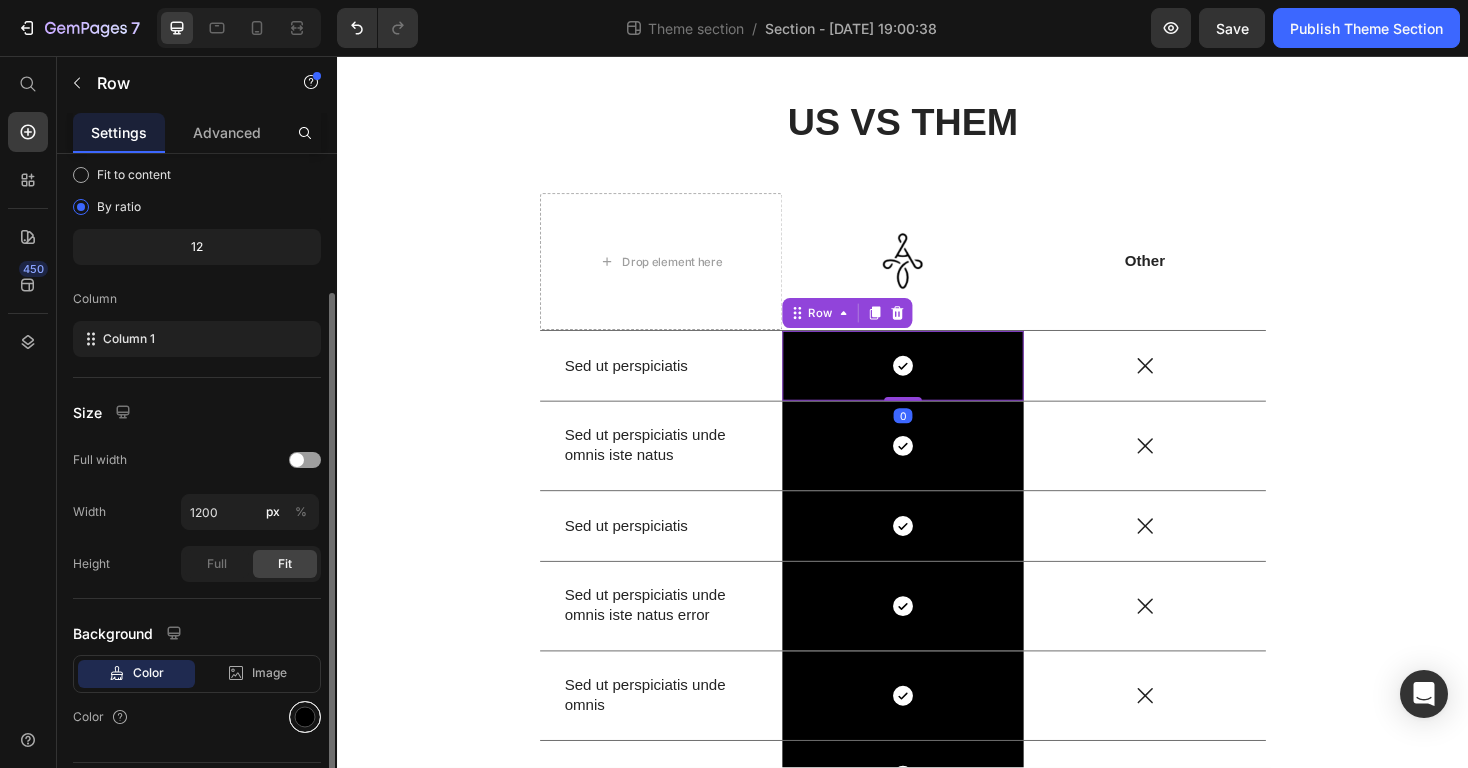 click at bounding box center [305, 717] 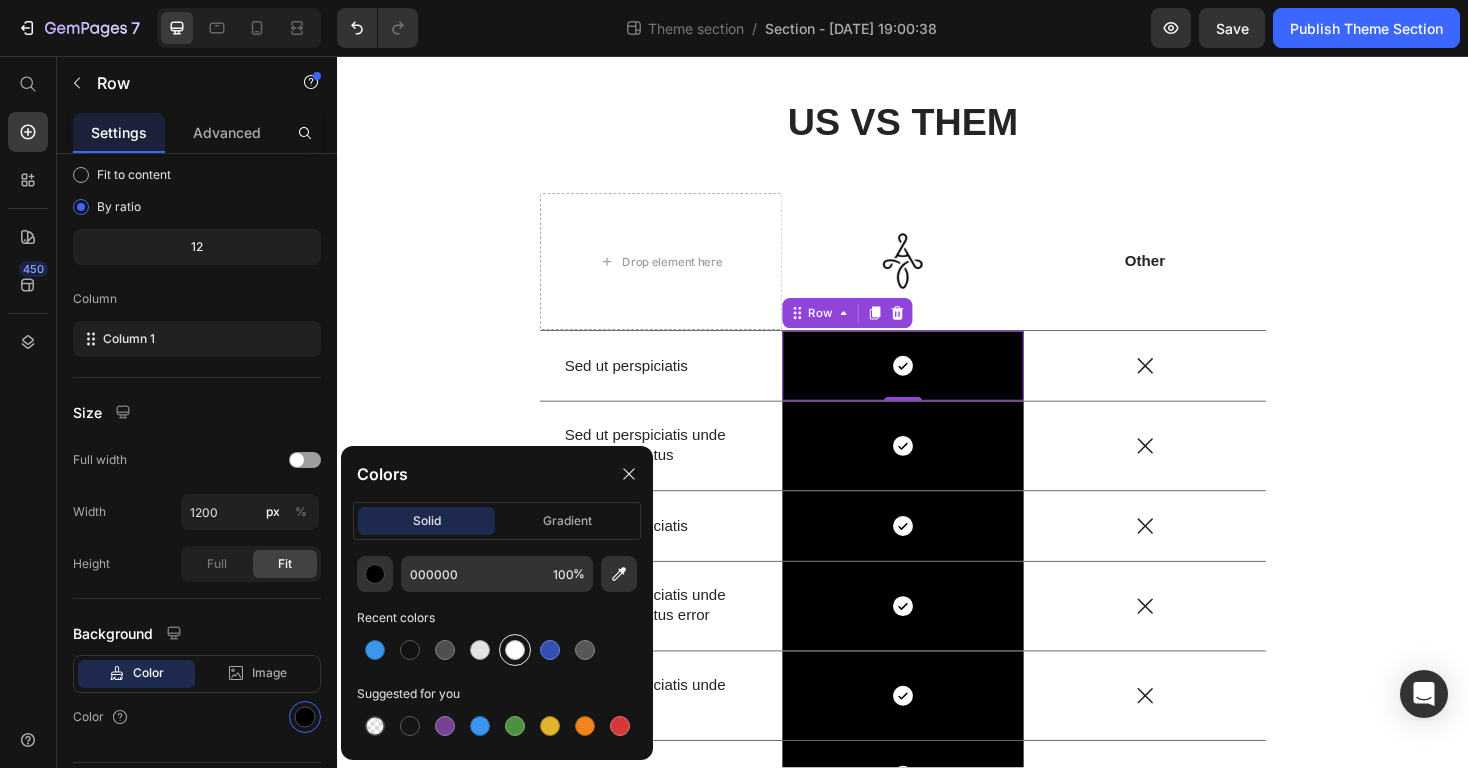 click at bounding box center (515, 650) 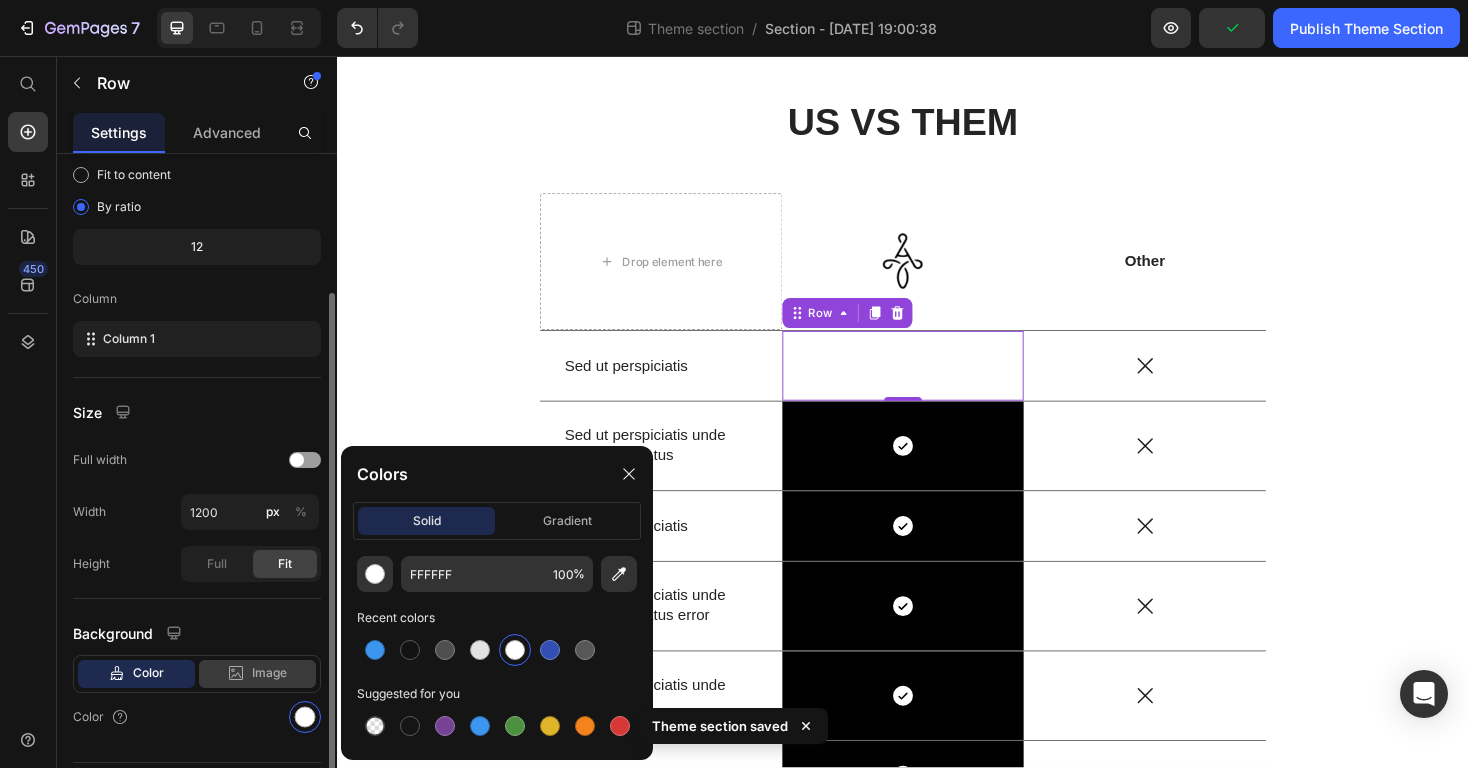 click on "Image" 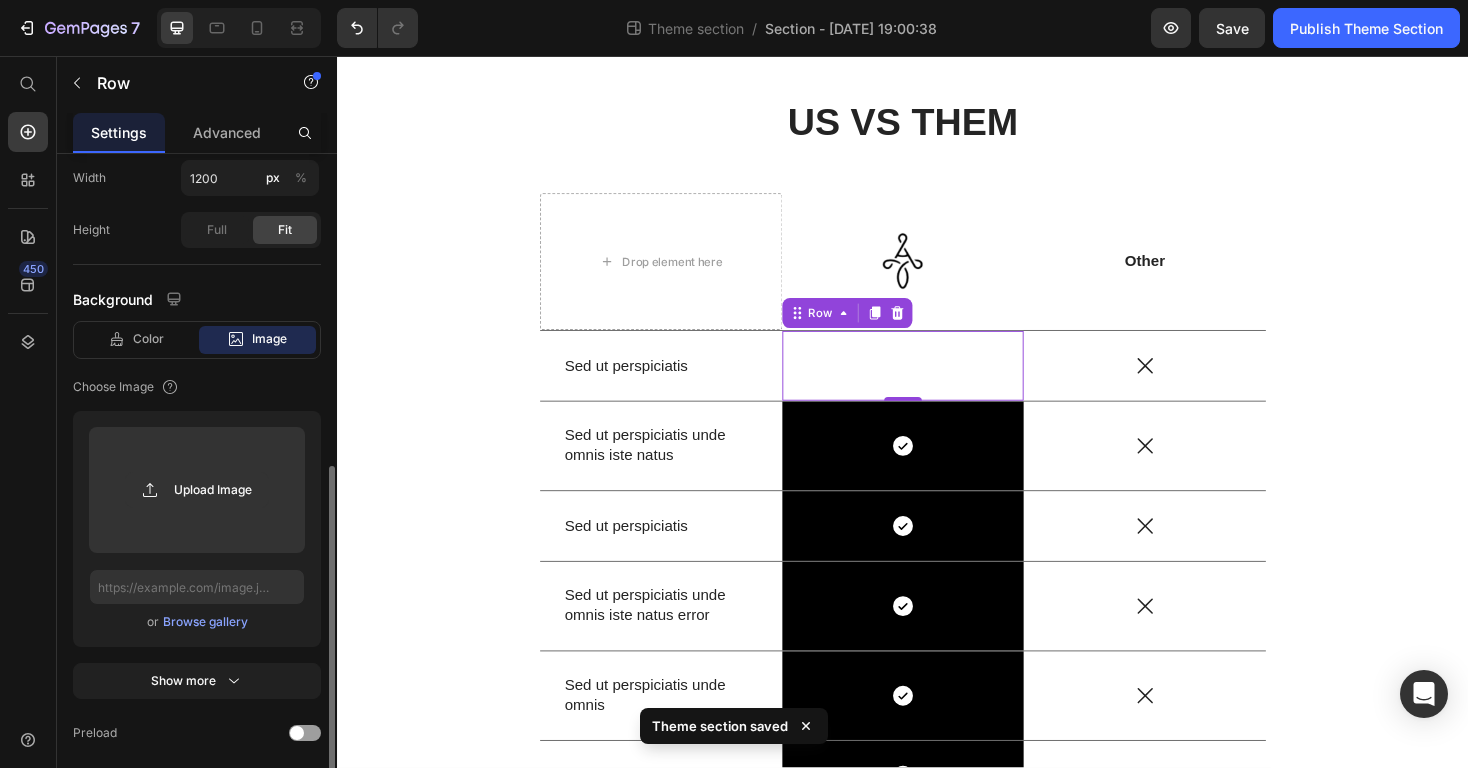 scroll, scrollTop: 597, scrollLeft: 0, axis: vertical 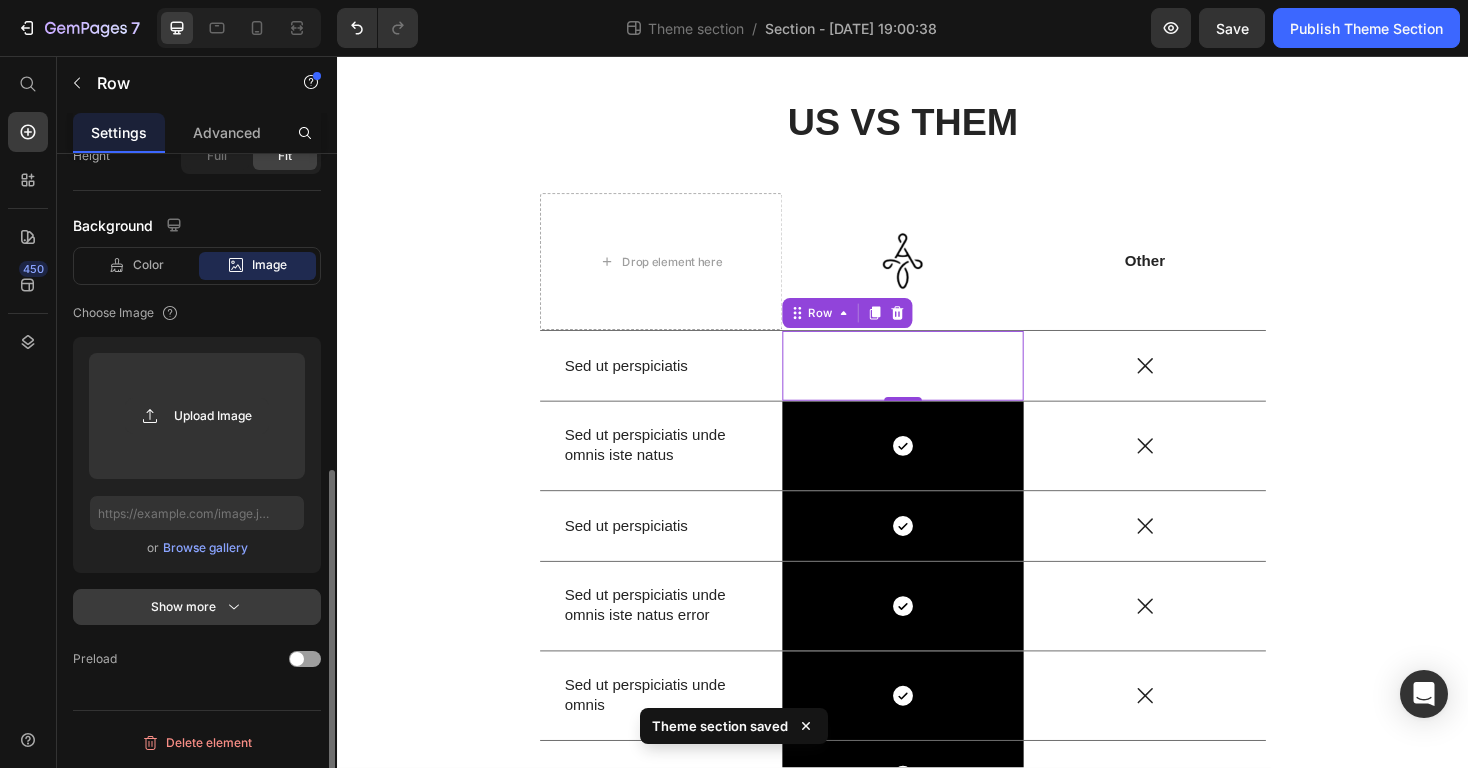 click on "Show more" at bounding box center [197, 607] 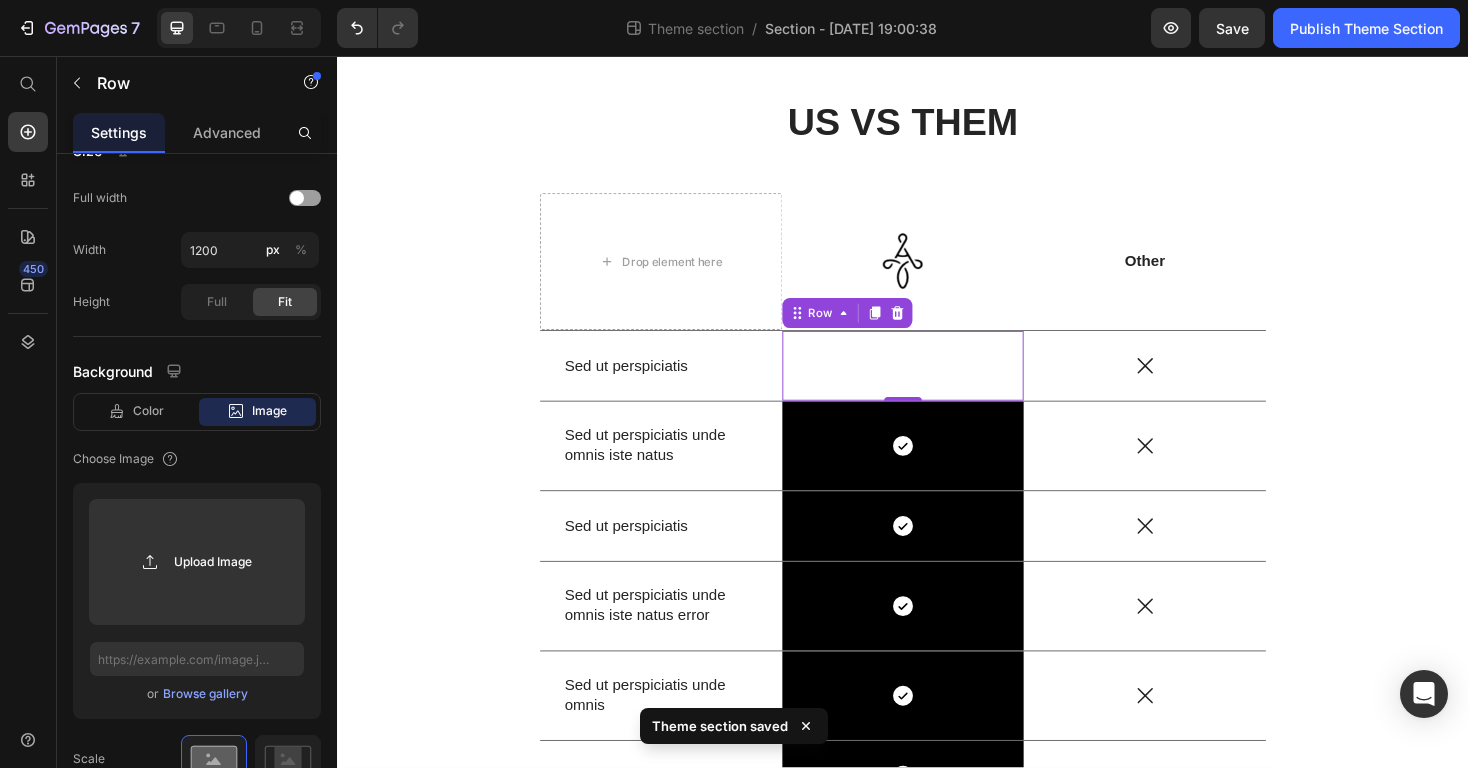 scroll, scrollTop: 0, scrollLeft: 0, axis: both 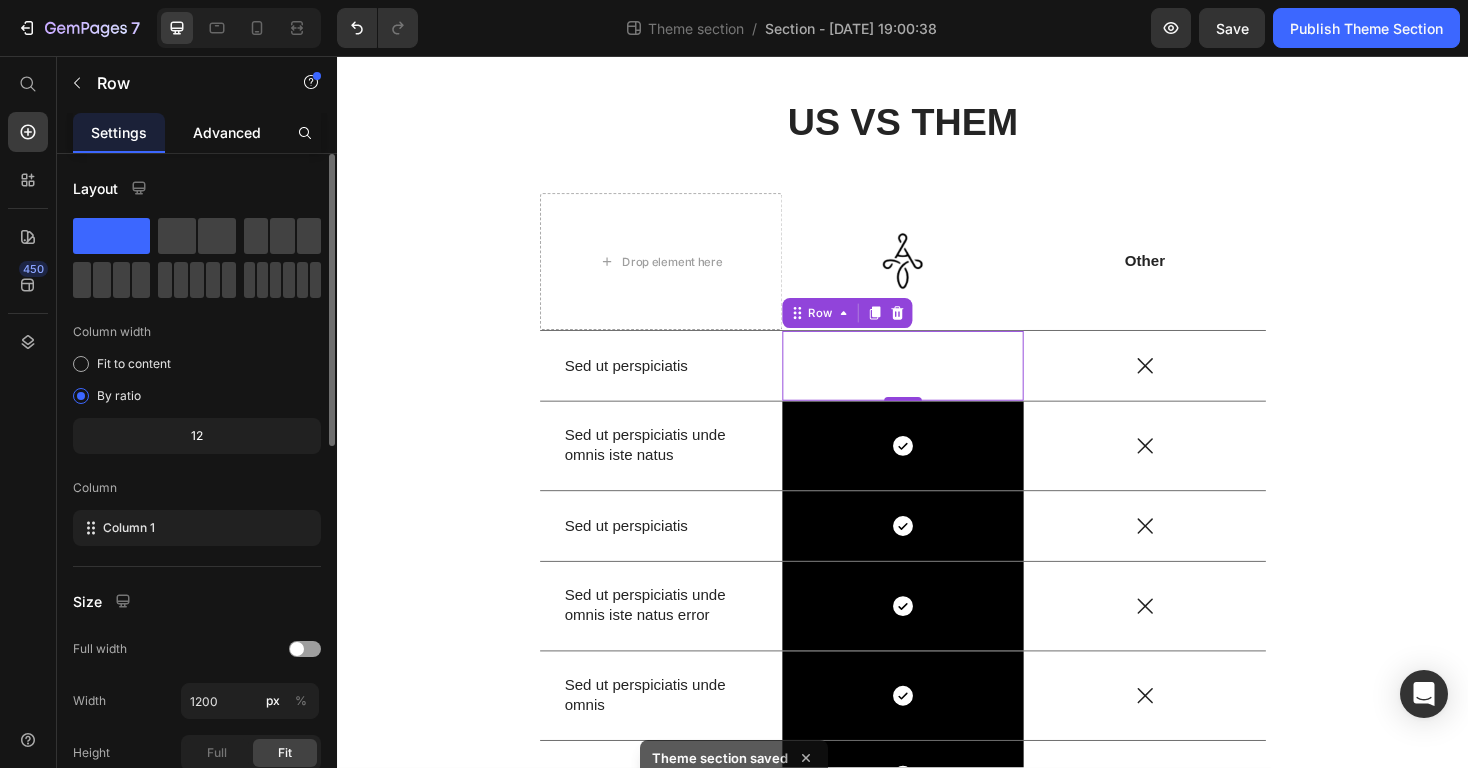 click on "Advanced" at bounding box center (227, 132) 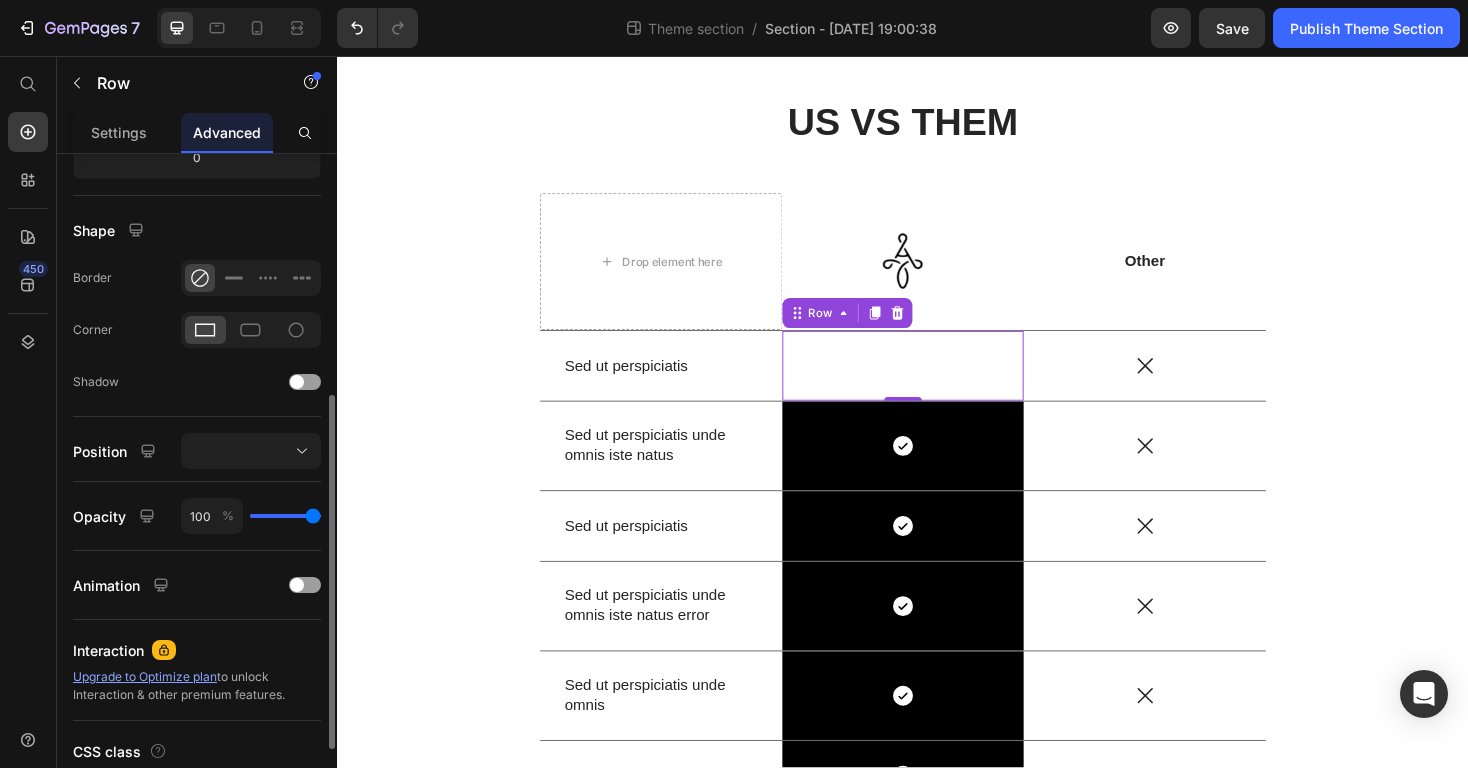 scroll, scrollTop: 458, scrollLeft: 0, axis: vertical 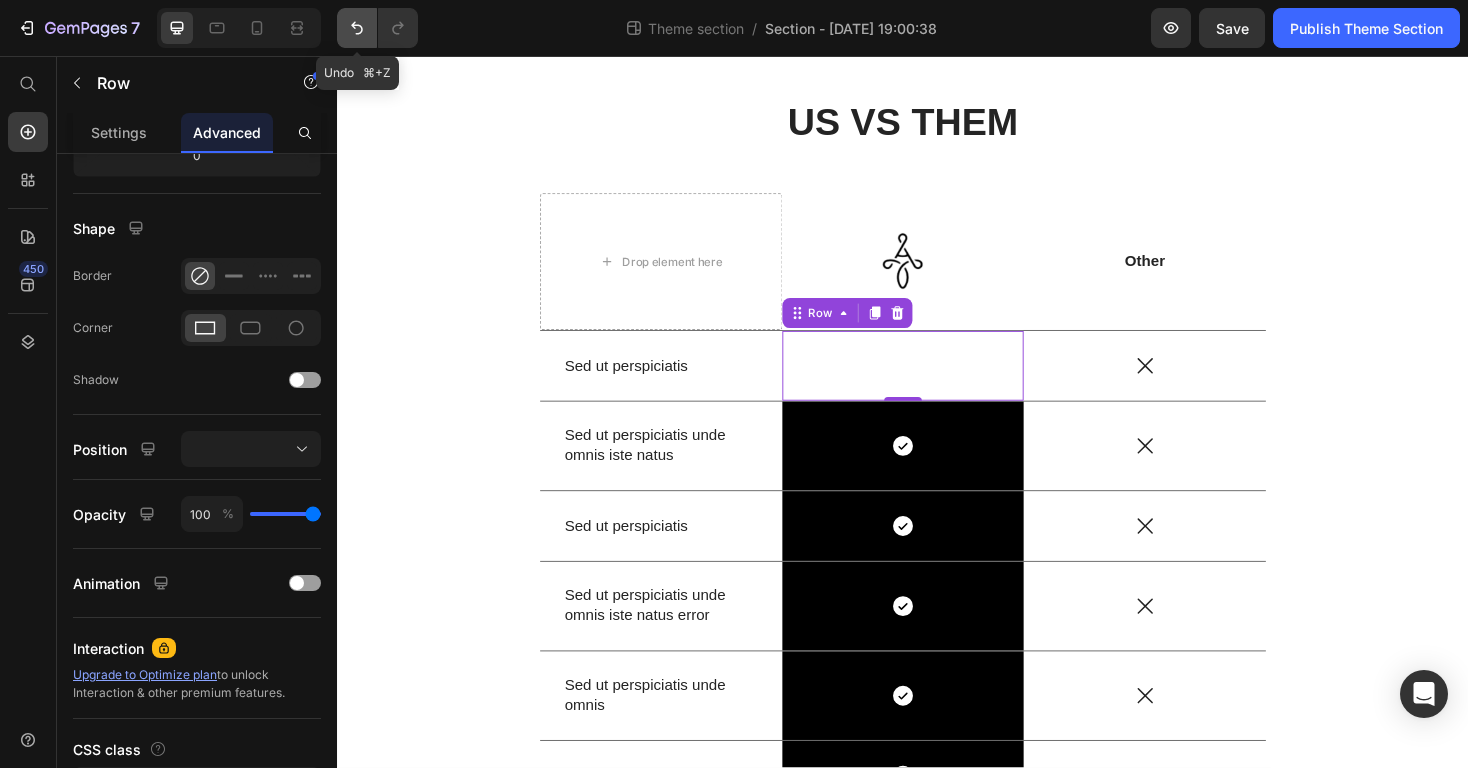 click 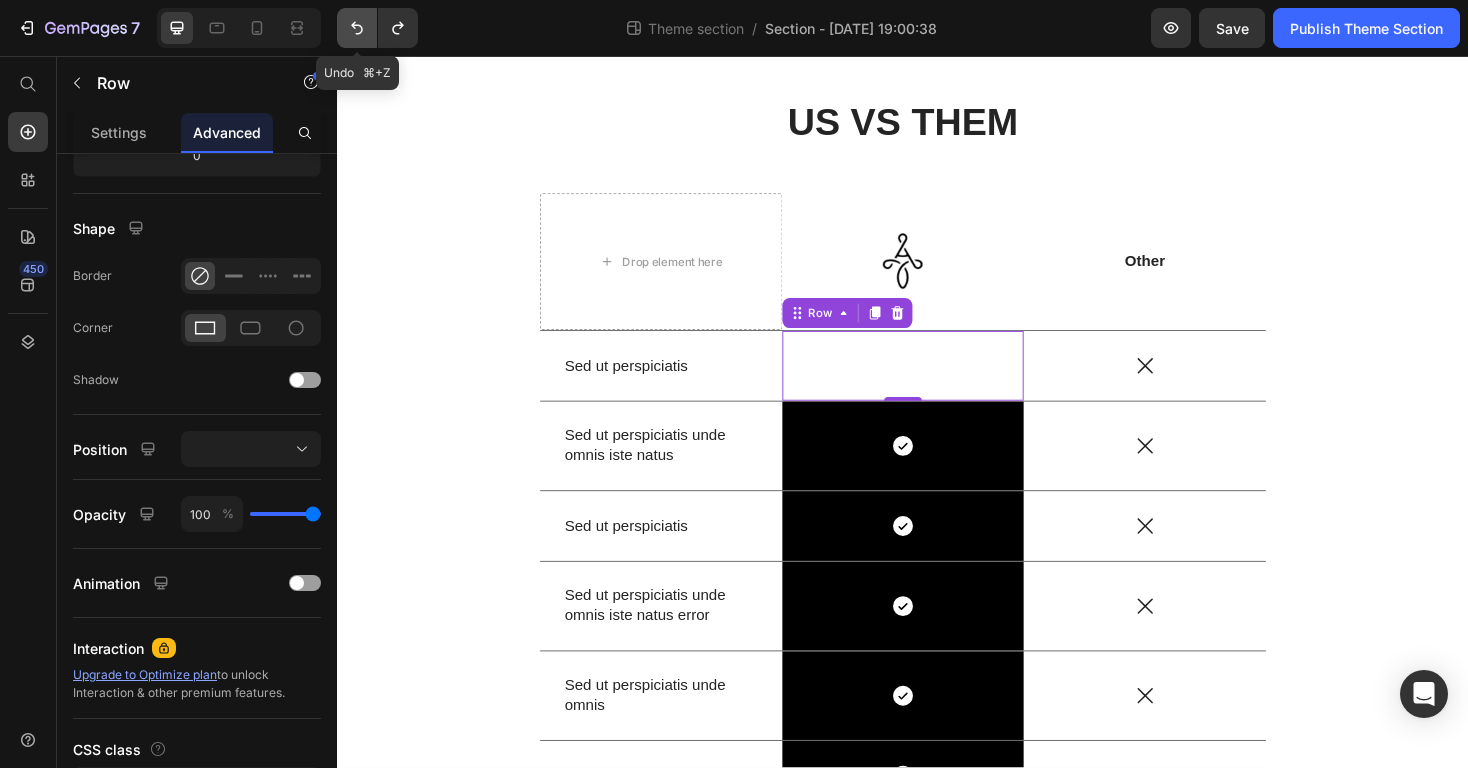 click 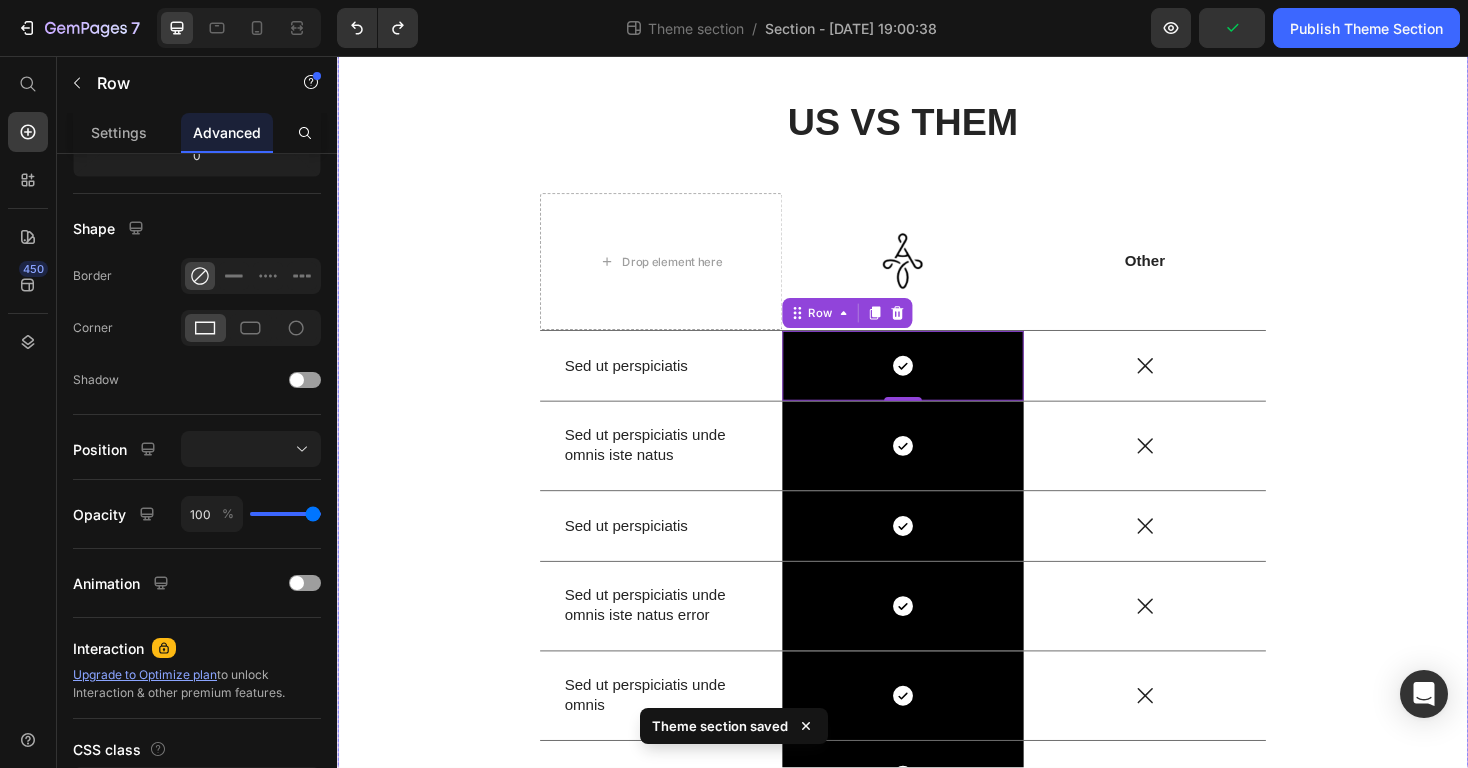 click on "US VS THEM Heading
Drop element here Image Row Other Text Block Row Sed ut perspiciatis Text Block
Icon Row   0
Icon Row Sed ut perspiciatis unde omnis iste natus  Text Block
Icon Row
Icon Row Sed ut perspiciatis Text Block
Icon Row
Icon Row Sed ut perspiciatis unde omnis iste natus error  Text Block
Icon Row
Icon Row Sed ut perspiciatis unde omnis Text Block
Icon Row
Icon Row Sed ut perspiciatis Text Block
Icon Row
Icon Row Sed ut perspiciatis Text Block
Icon Row
Icon Row Sed ut perspiciatis unde Text Block
Icon Row
Icon Row Row" at bounding box center (937, 568) 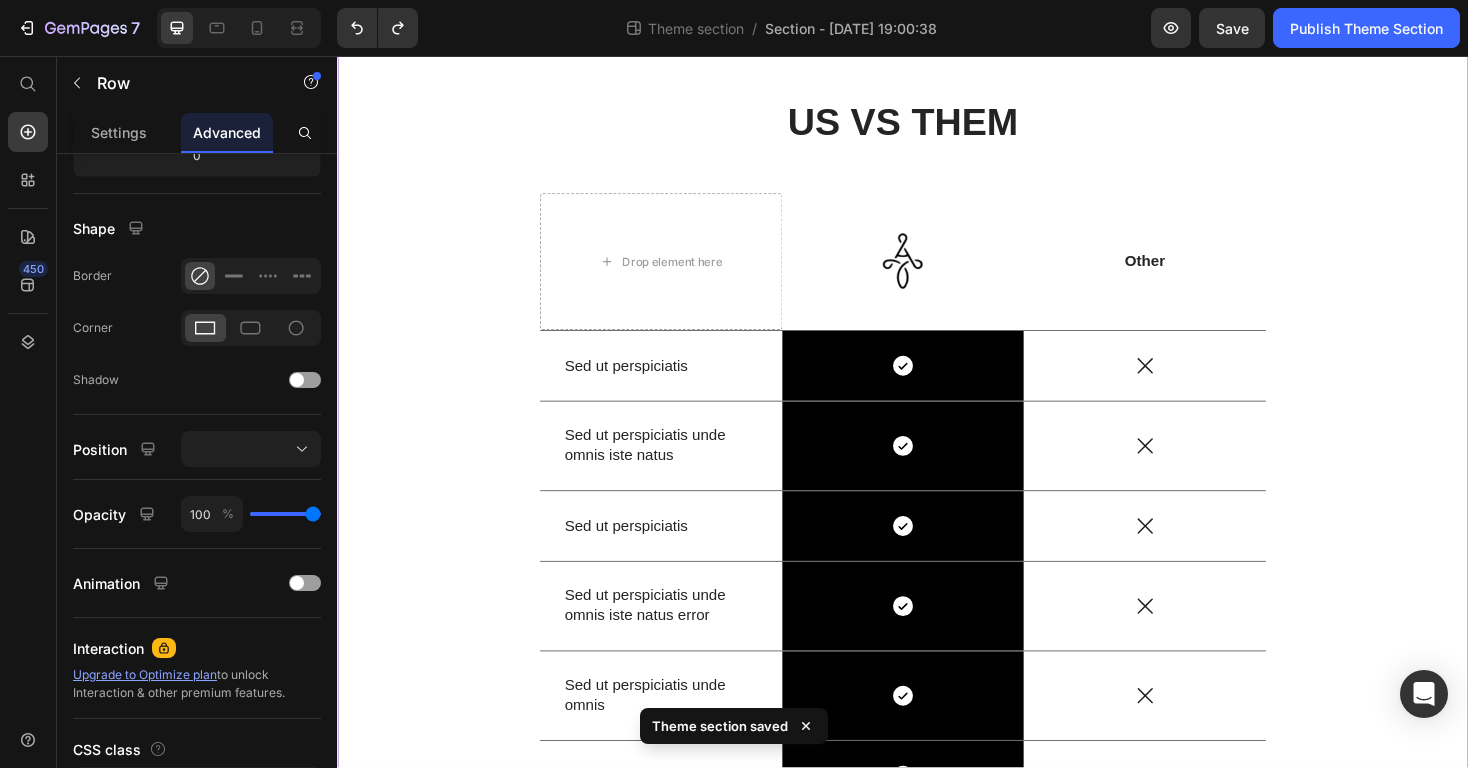 scroll, scrollTop: 163, scrollLeft: 0, axis: vertical 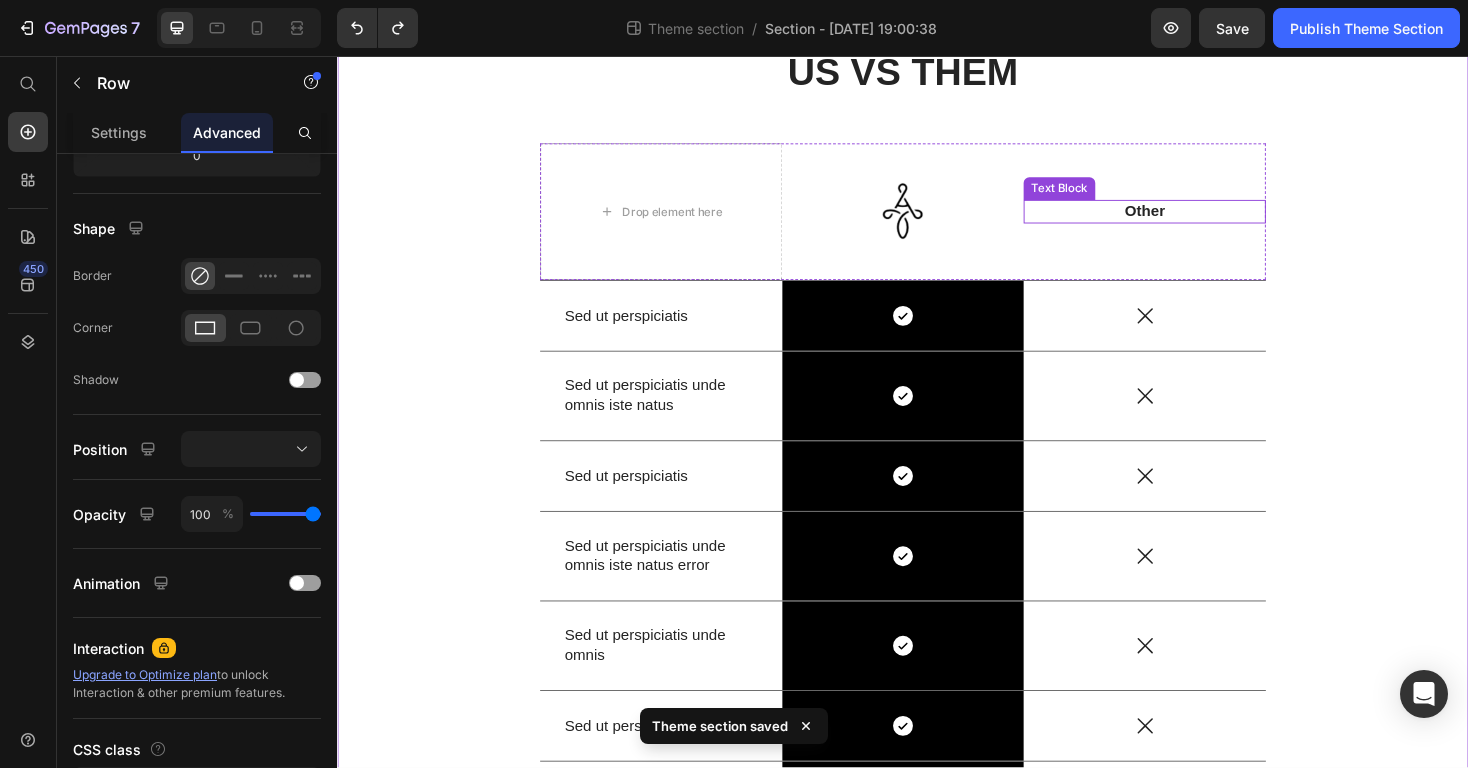 click on "Other" at bounding box center (1193, 221) 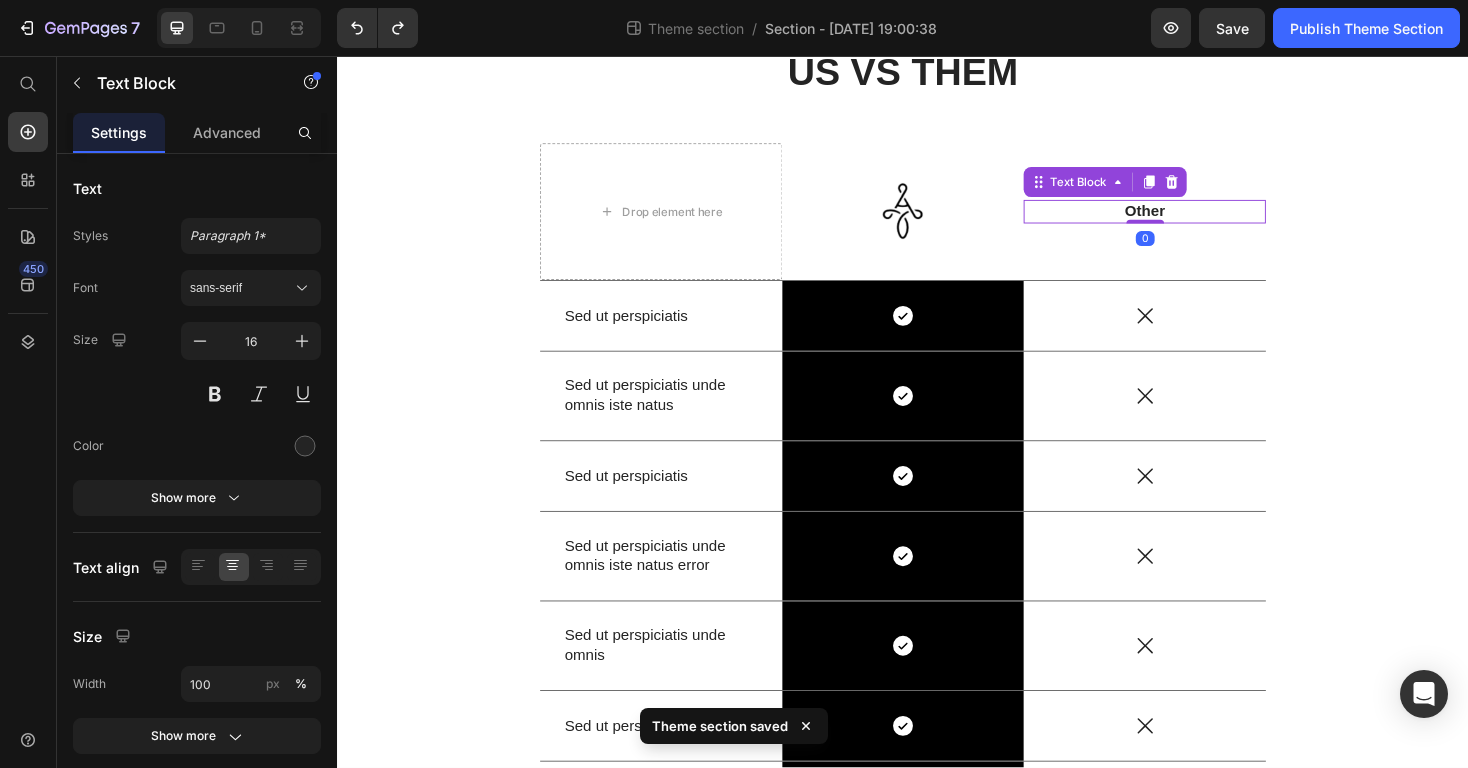 click on "Other" at bounding box center (1193, 221) 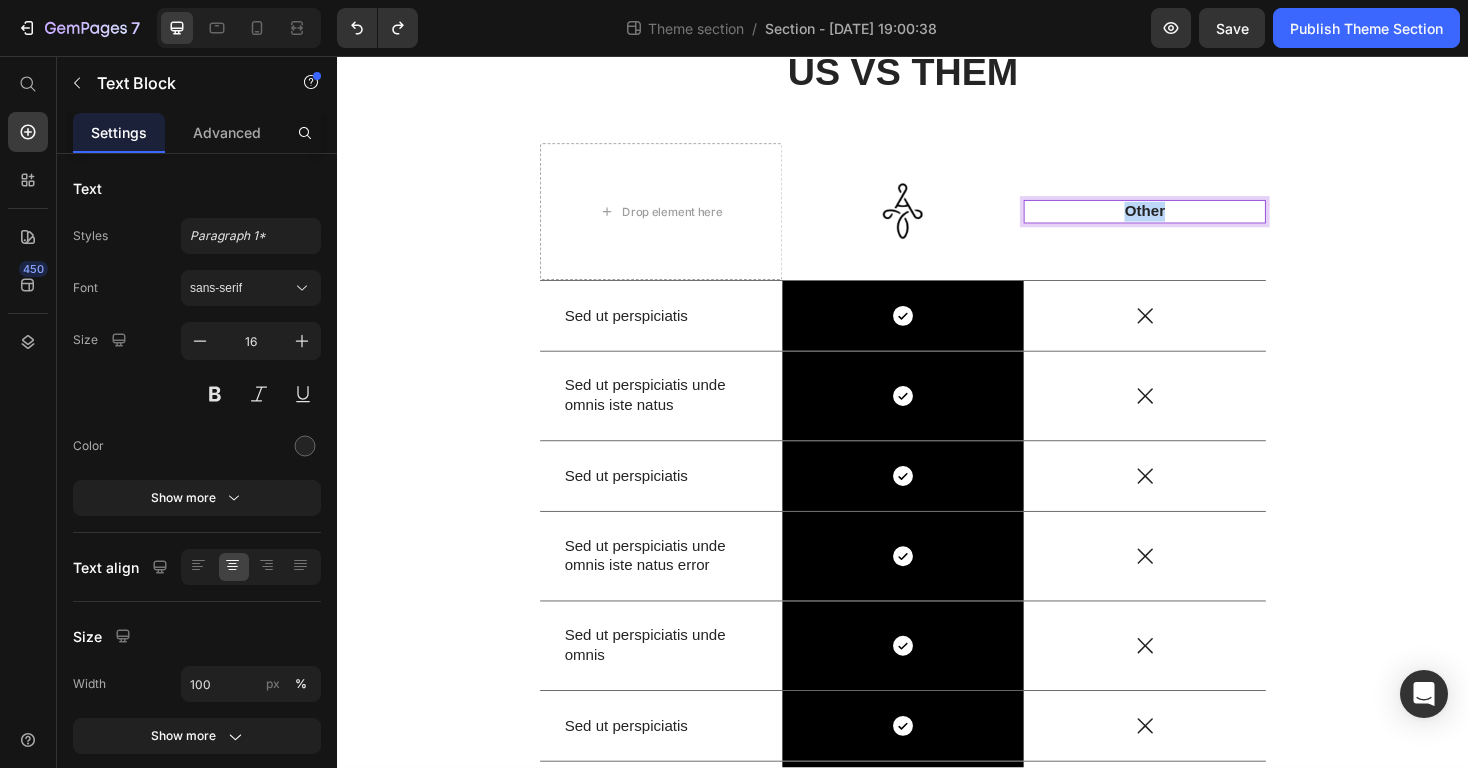click on "Other" at bounding box center [1193, 221] 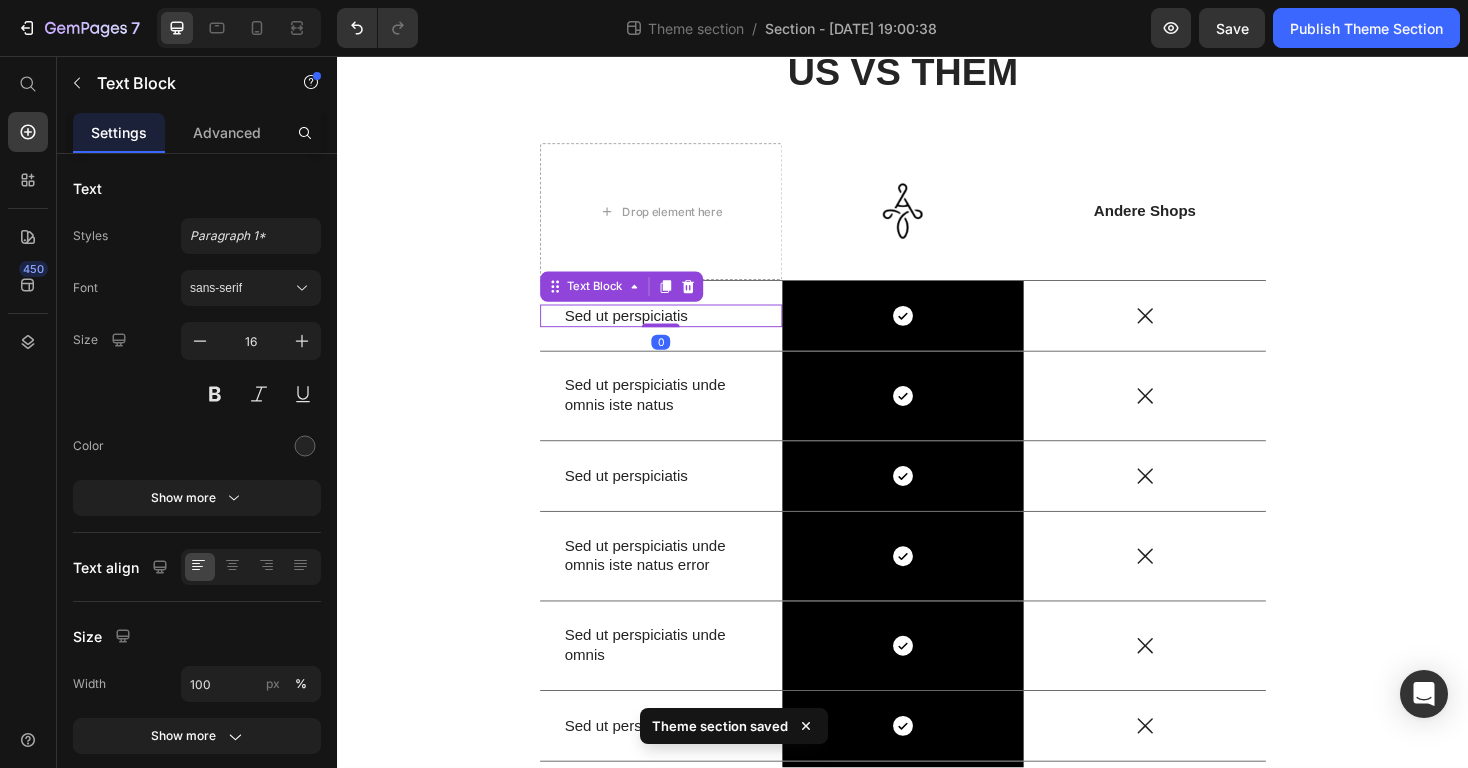 click on "Sed ut perspiciatis" at bounding box center (680, 332) 